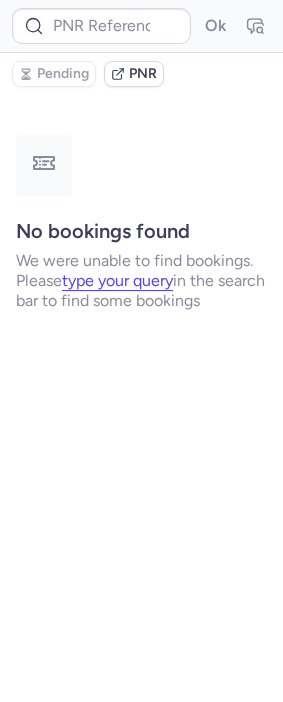 scroll, scrollTop: 0, scrollLeft: 0, axis: both 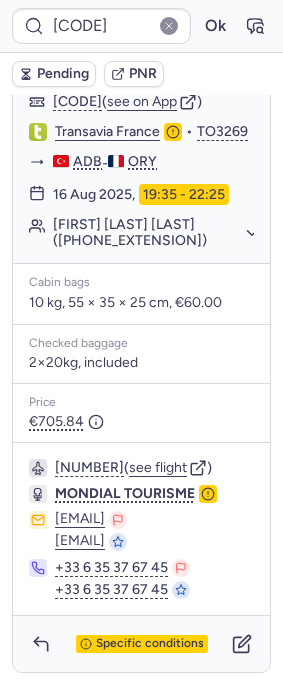 click on "Specific conditions" at bounding box center [141, 644] 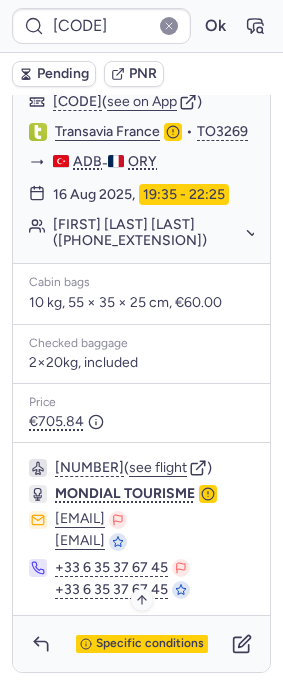 click on "Specific conditions" at bounding box center [150, 644] 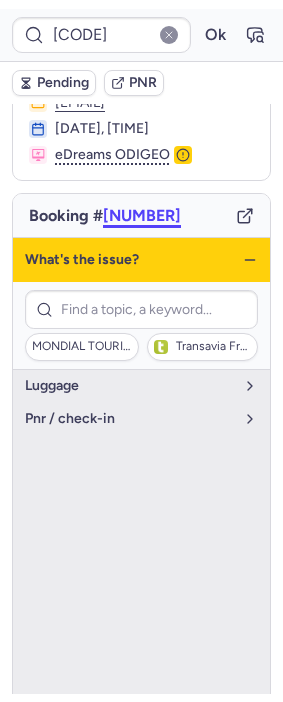 scroll, scrollTop: 64, scrollLeft: 0, axis: vertical 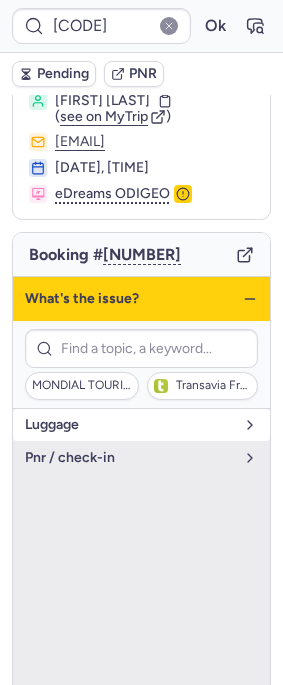 click on "luggage" at bounding box center [129, 425] 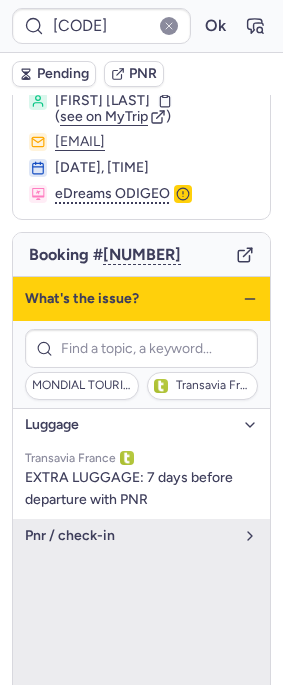 click 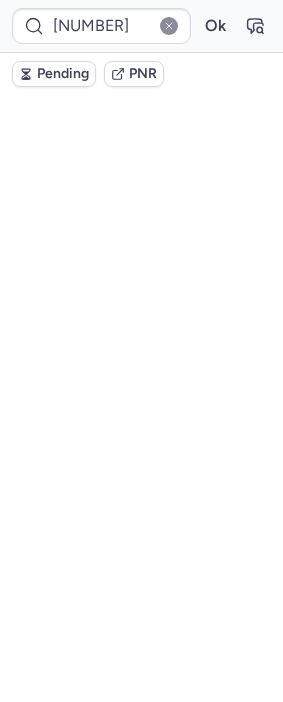 scroll, scrollTop: 0, scrollLeft: 0, axis: both 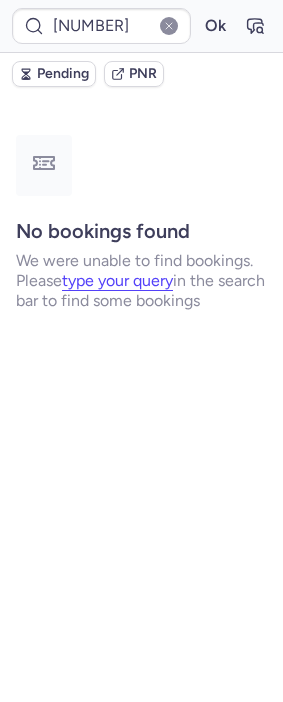 type on "CP7Y5Z" 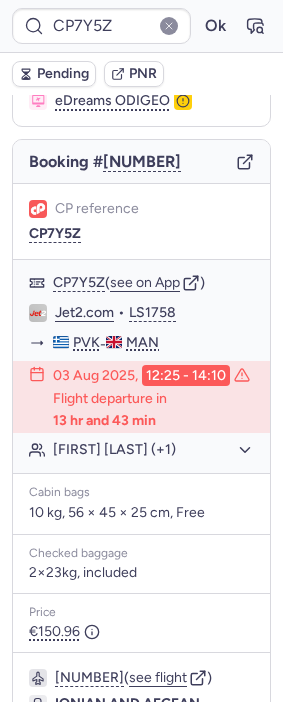 scroll, scrollTop: 409, scrollLeft: 0, axis: vertical 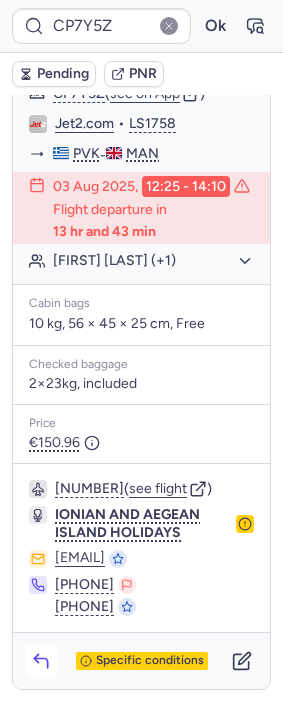 click 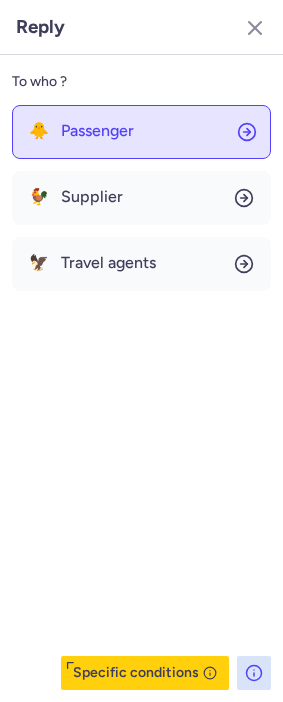 click on "🐥 Passenger" 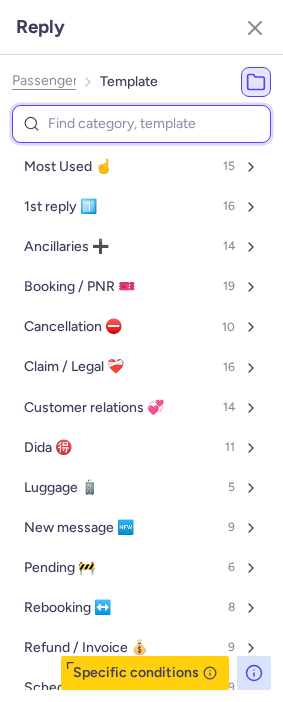 click at bounding box center [141, 124] 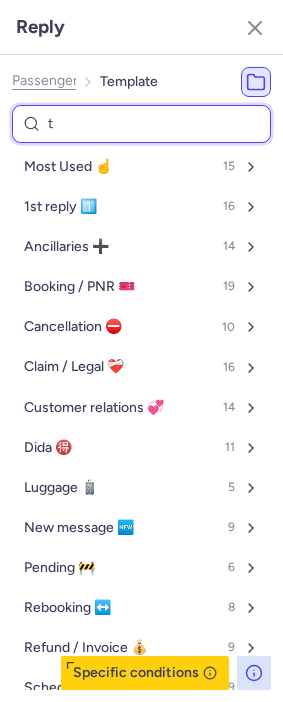 type on "tp" 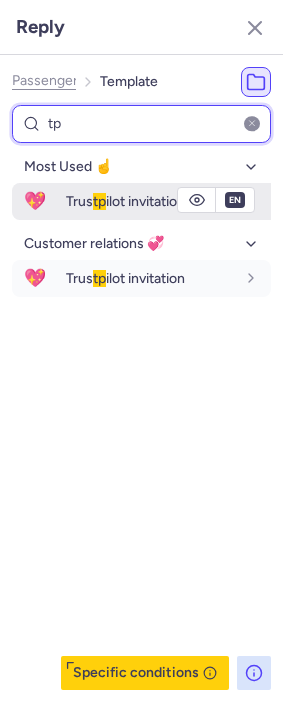 type on "tp" 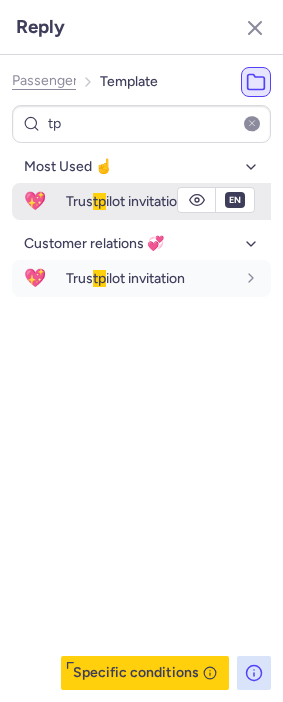click on "Trus tp ilot invitation" at bounding box center [125, 201] 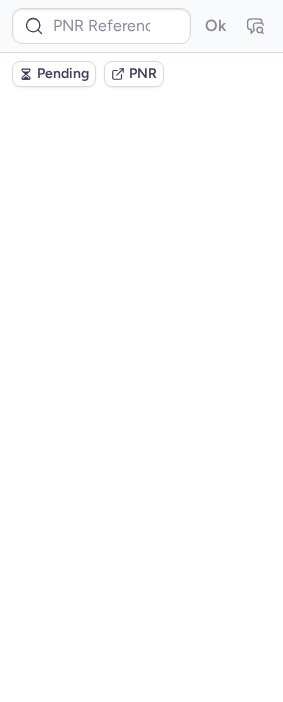 scroll, scrollTop: 0, scrollLeft: 0, axis: both 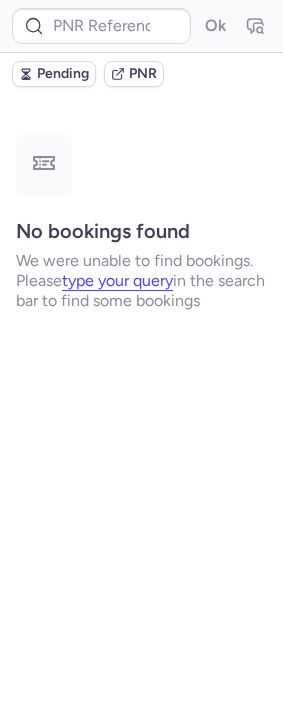 type on "CPO8DJ" 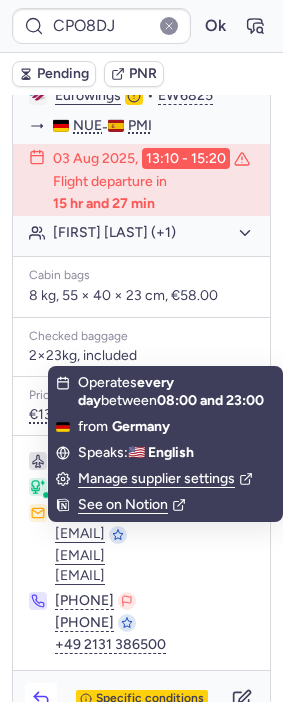 scroll, scrollTop: 562, scrollLeft: 0, axis: vertical 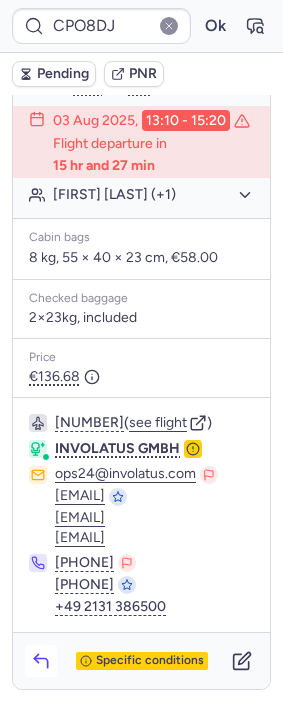 click 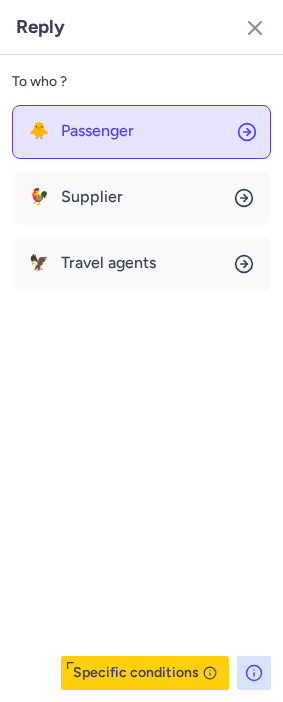 click on "Passenger" at bounding box center (97, 131) 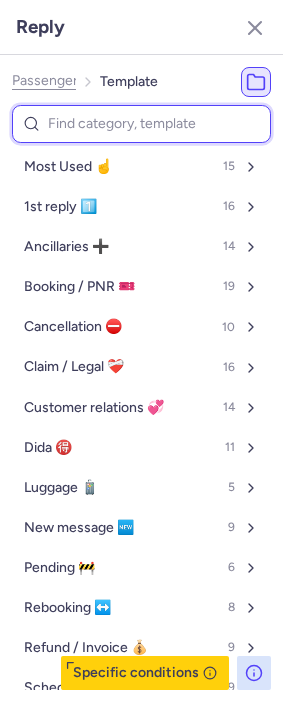 click at bounding box center [141, 124] 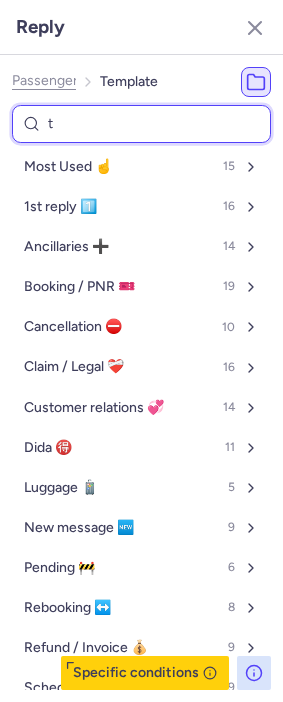 type on "tp" 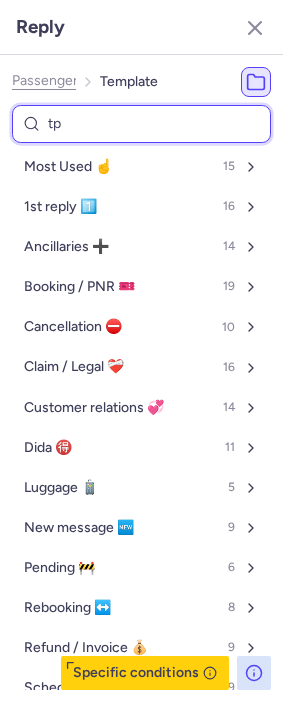 select on "de" 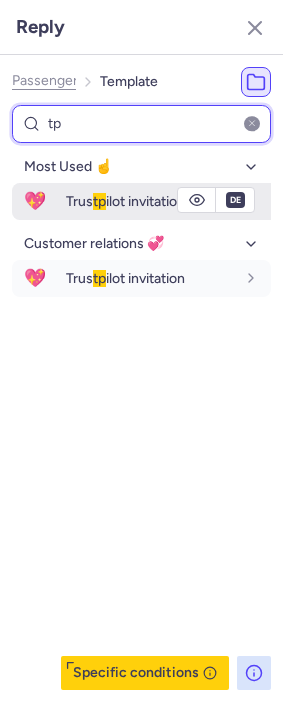 type on "tp" 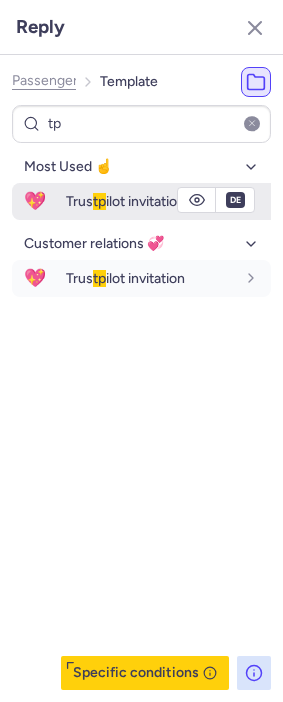 click on "tp" at bounding box center [99, 201] 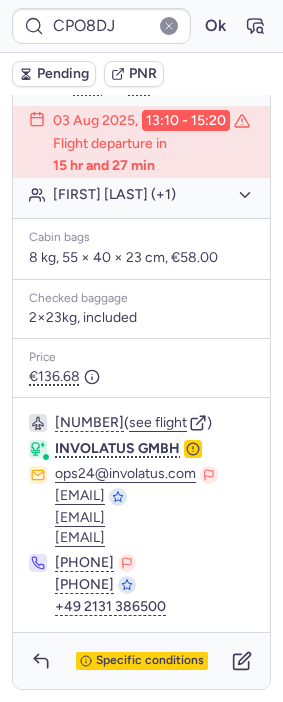 type on "CPALLA" 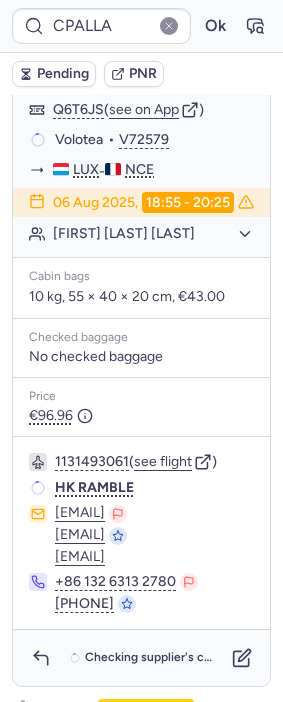 scroll, scrollTop: 562, scrollLeft: 0, axis: vertical 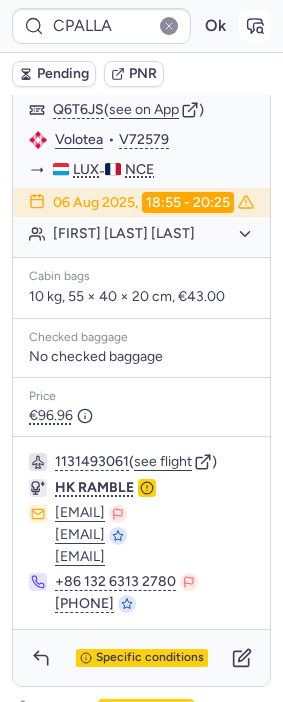click at bounding box center [255, 26] 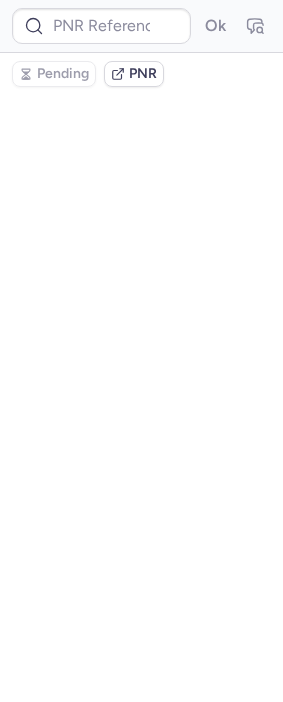 scroll, scrollTop: 0, scrollLeft: 0, axis: both 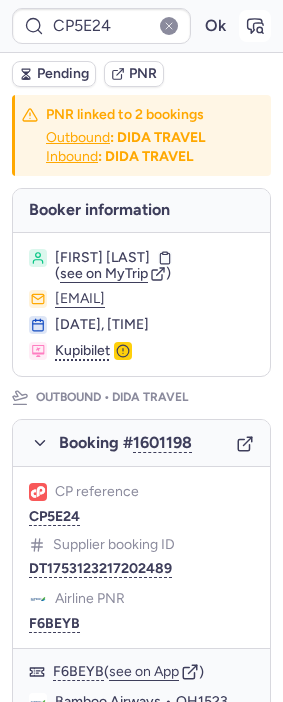 click 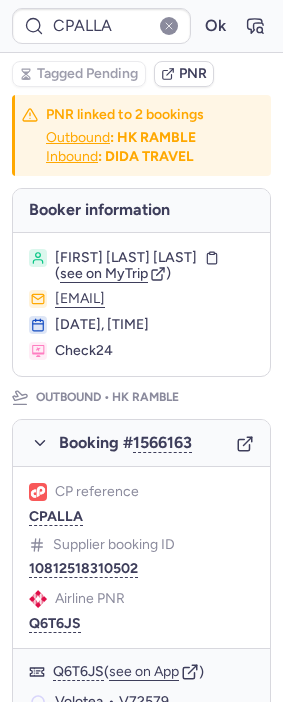 type on "CPU957" 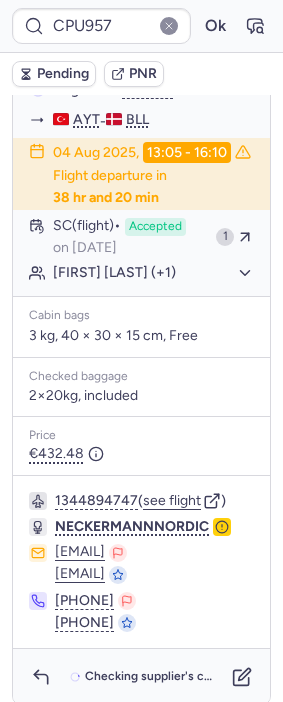 scroll, scrollTop: 506, scrollLeft: 0, axis: vertical 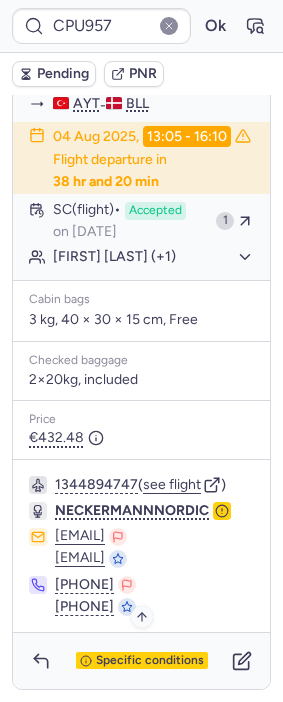 click on "Specific conditions" at bounding box center [150, 661] 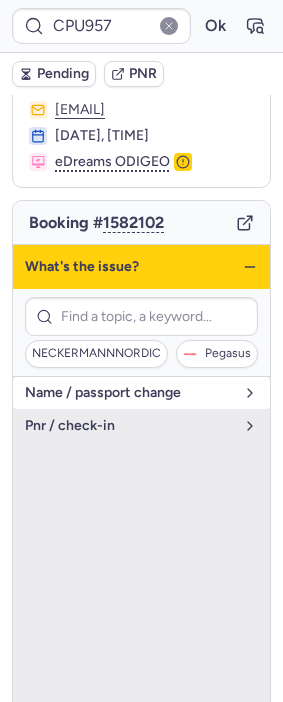 click on "name / passport change" at bounding box center [129, 393] 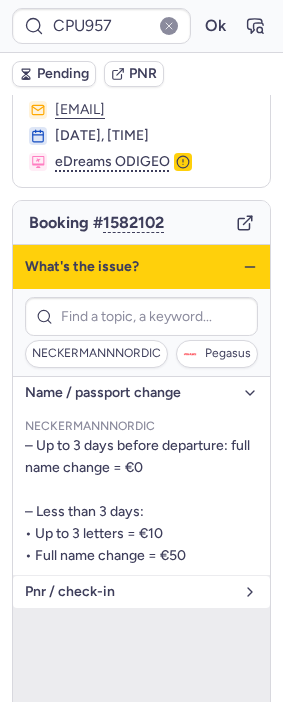 click on "pnr / check-in" at bounding box center (129, 592) 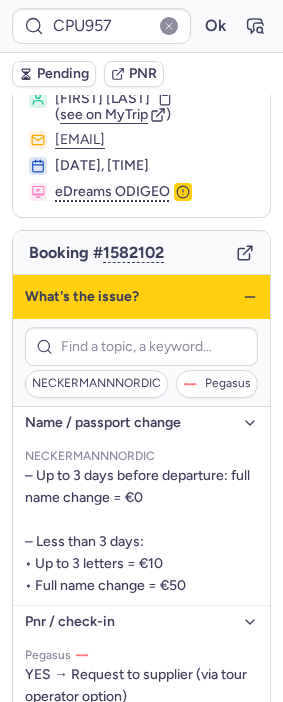 scroll, scrollTop: 0, scrollLeft: 0, axis: both 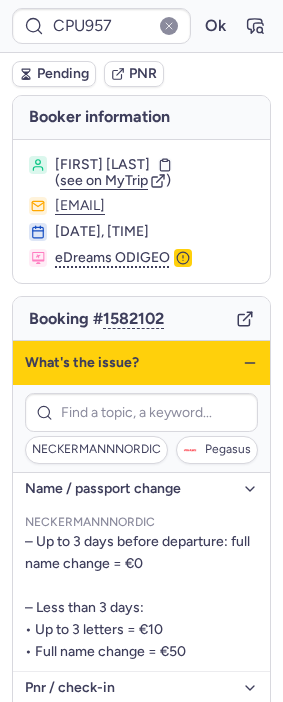 click 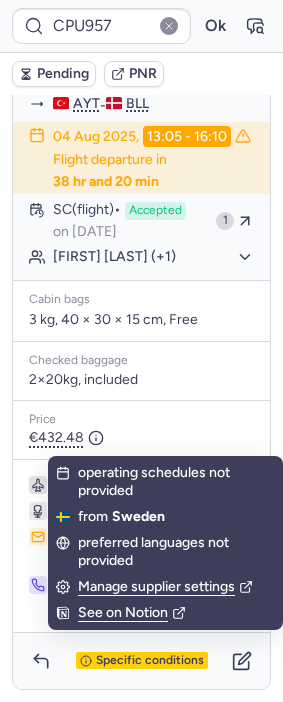 click on "Specific conditions" at bounding box center [141, 661] 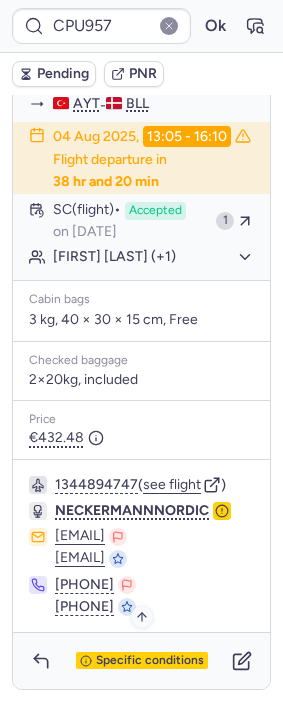 click on "Specific conditions" at bounding box center (150, 661) 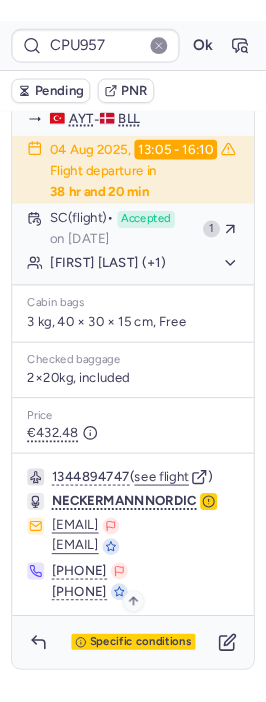 scroll, scrollTop: 96, scrollLeft: 0, axis: vertical 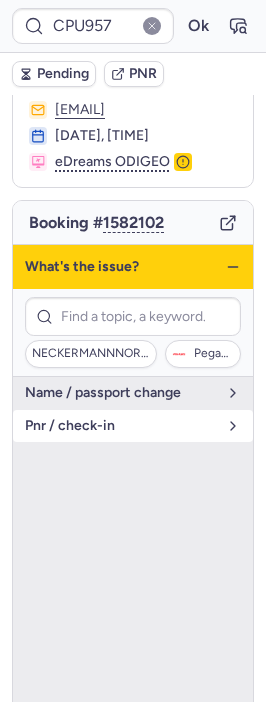 click on "pnr / check-in" at bounding box center (121, 426) 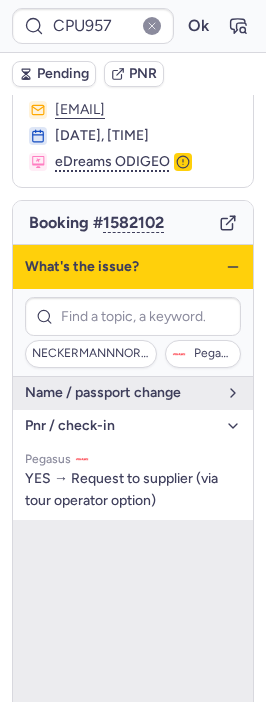 click 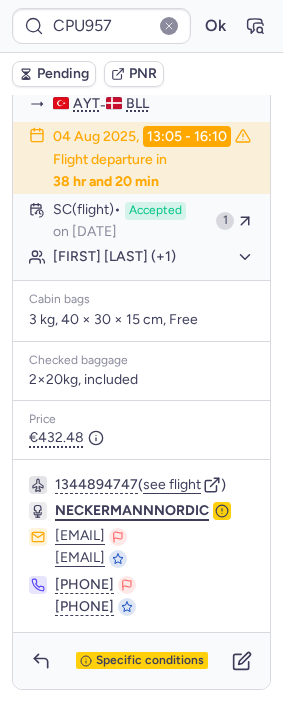 scroll, scrollTop: 506, scrollLeft: 0, axis: vertical 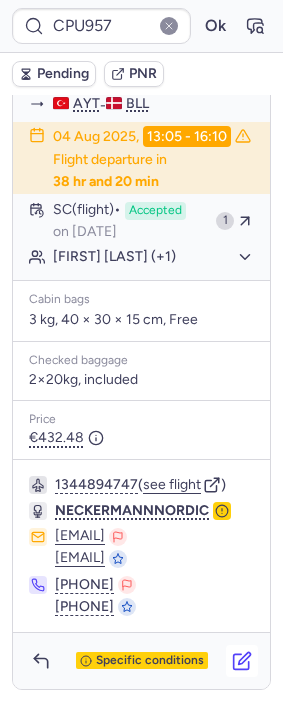 click 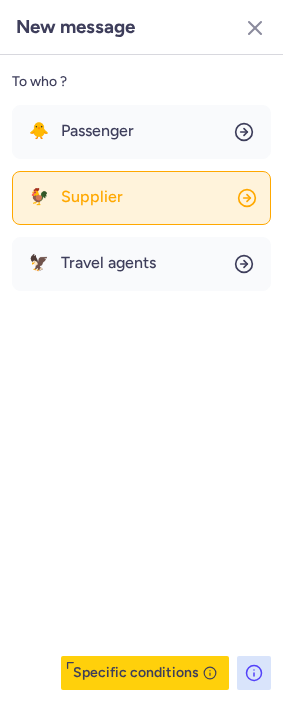 click on "🐓 Supplier" 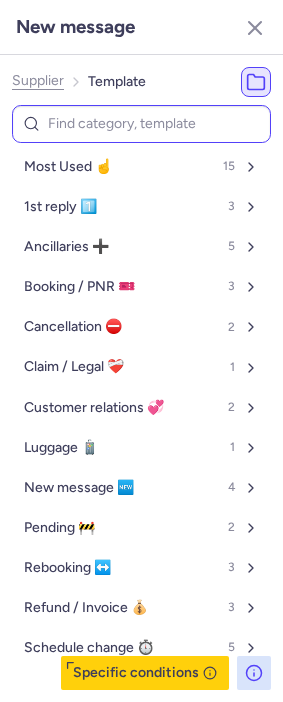 click at bounding box center [141, 124] 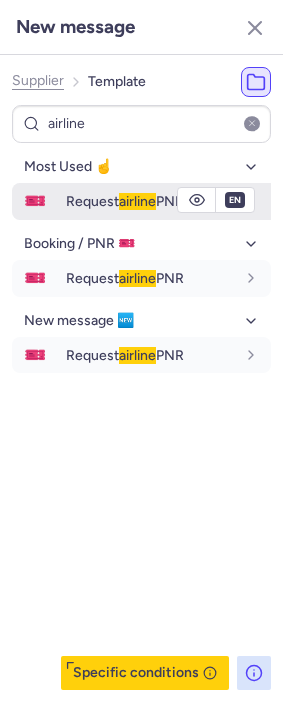 type on "airline" 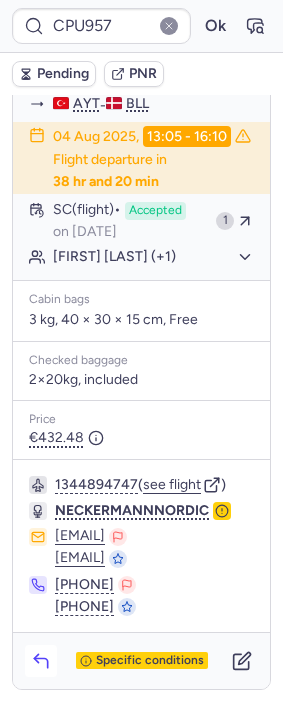 click 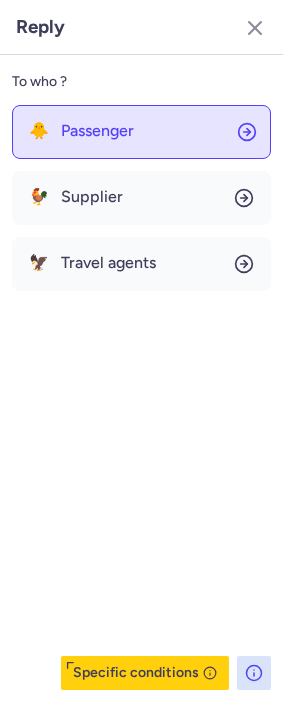 click on "🐥 Passenger" 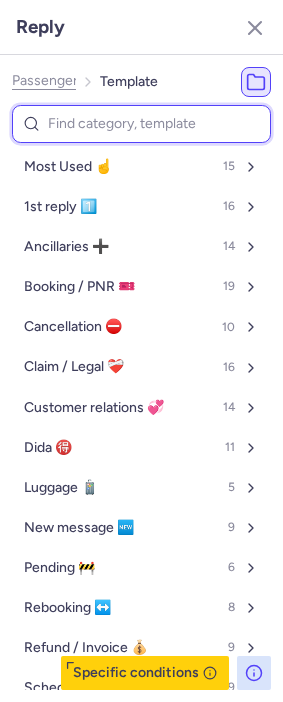 click at bounding box center (141, 124) 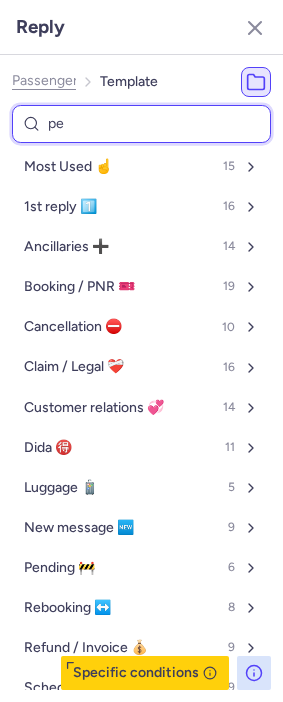 type on "pen" 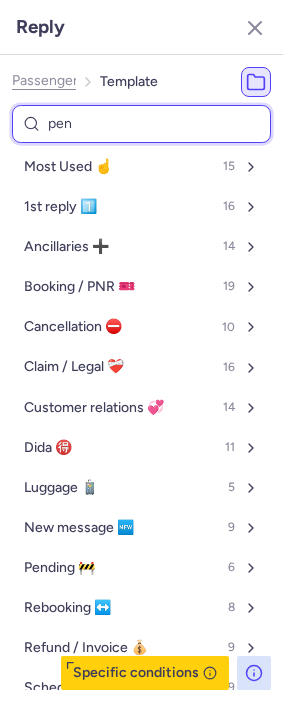 select on "en" 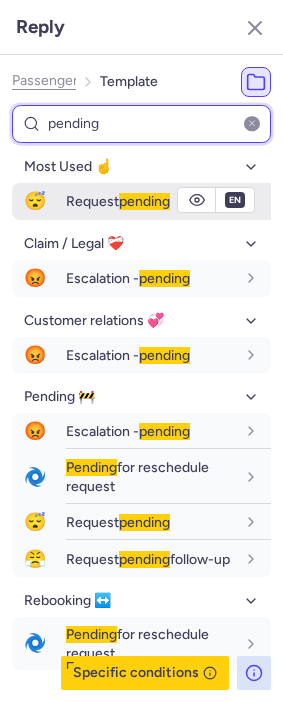 type on "pending" 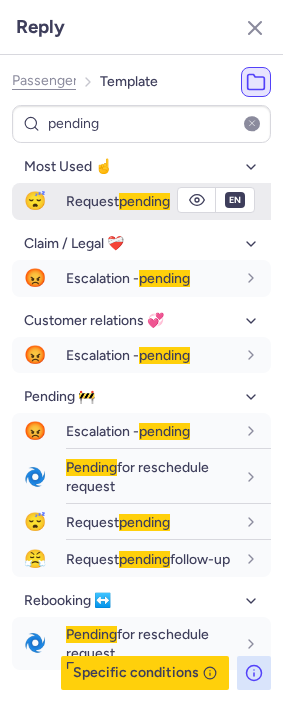 click on "Request  pending" at bounding box center (168, 201) 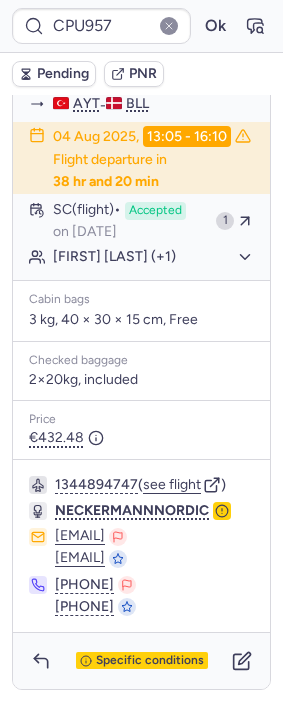 click on "Pending" at bounding box center (63, 74) 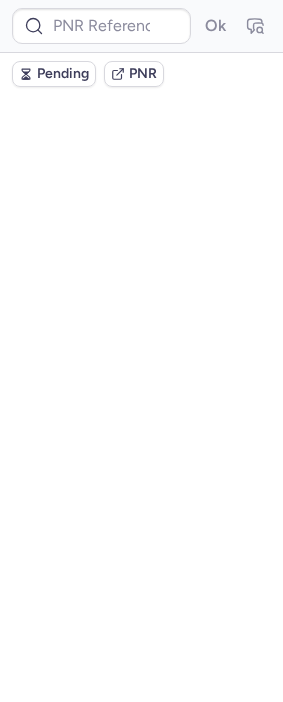 scroll, scrollTop: 0, scrollLeft: 0, axis: both 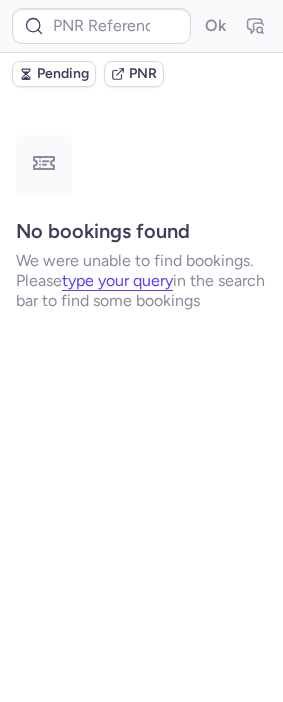type on "CP5FA5" 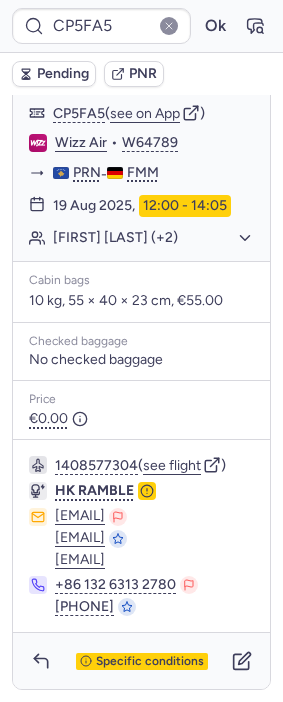 scroll, scrollTop: 1620, scrollLeft: 0, axis: vertical 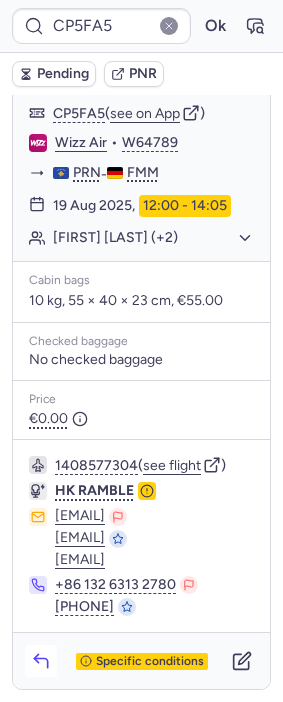 click 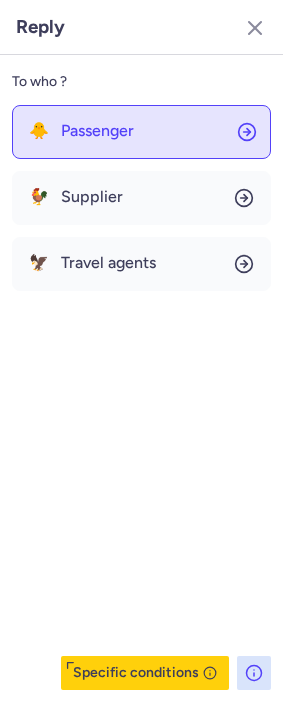 click on "Passenger" at bounding box center [97, 131] 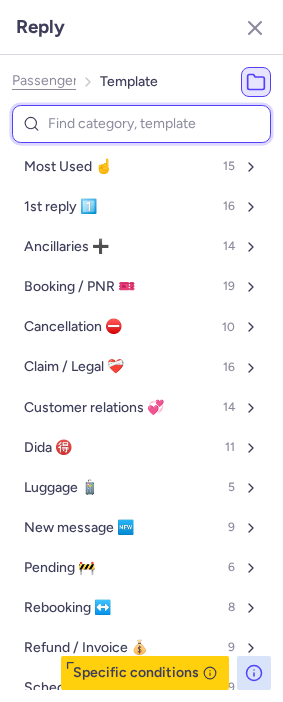 click at bounding box center (141, 124) 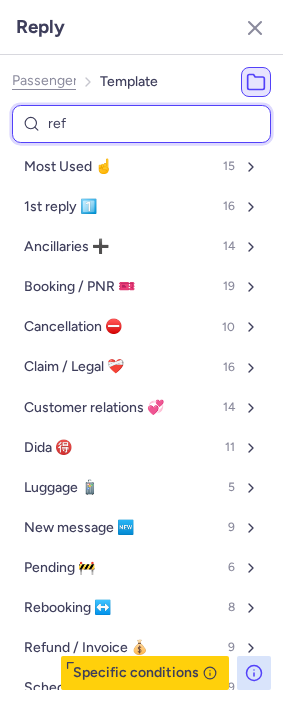 type on "refu" 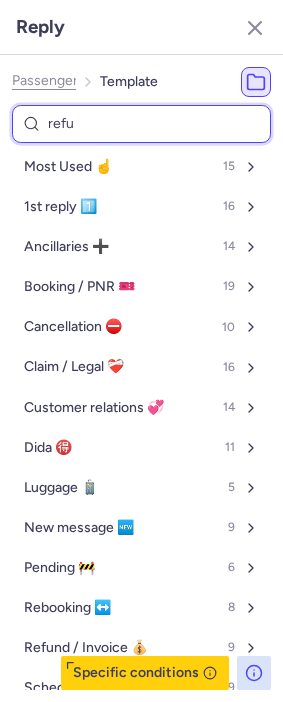 select on "en" 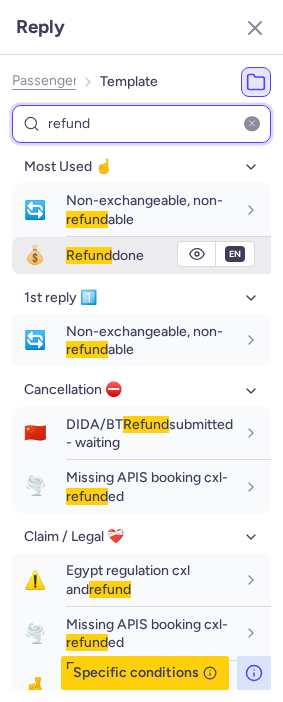 type on "refund" 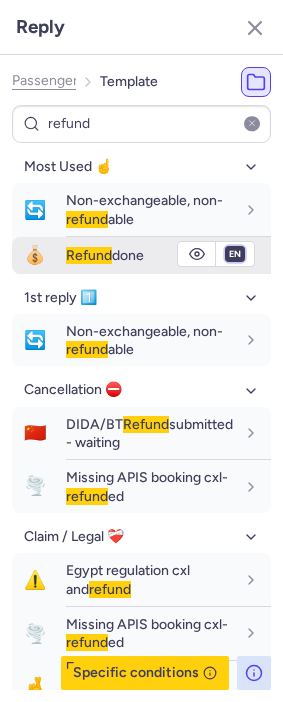click on "fr en de nl pt es it ru" at bounding box center (235, 254) 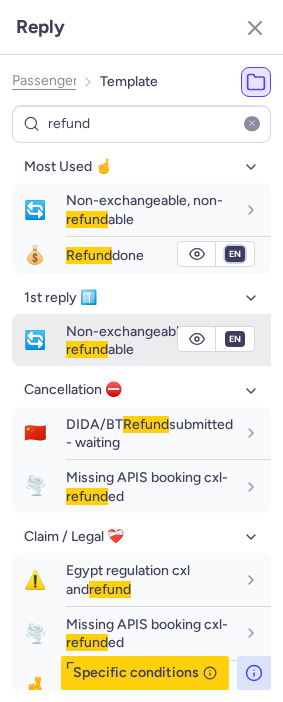 select on "de" 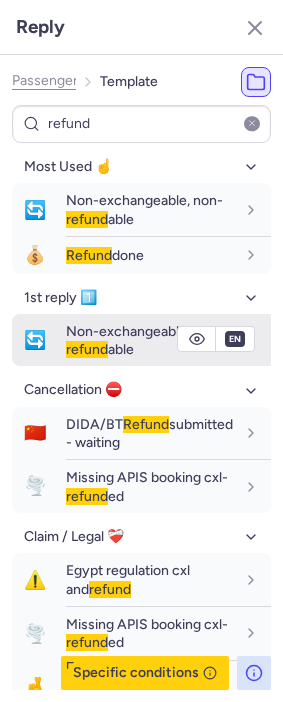 click on "fr en de nl pt es it ru" at bounding box center [235, 254] 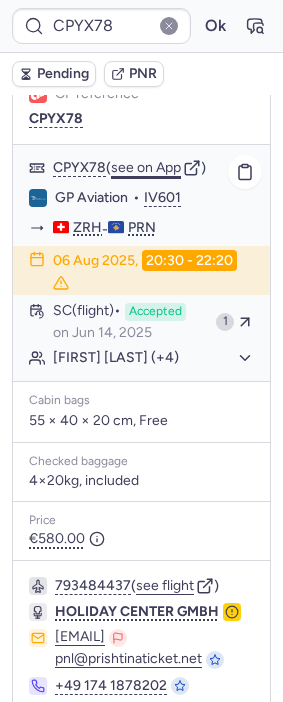 scroll, scrollTop: 186, scrollLeft: 0, axis: vertical 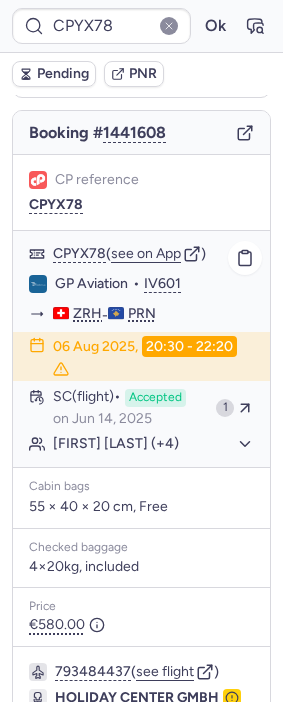 click on "[CODE] ( see on App ) [BRAND] • [CODE] [CITY] - [CITY] [DATE], [TIME] SC (flight) Accepted on [DATE] 1 [FIRST] [LAST] (+4)" at bounding box center [141, 349] 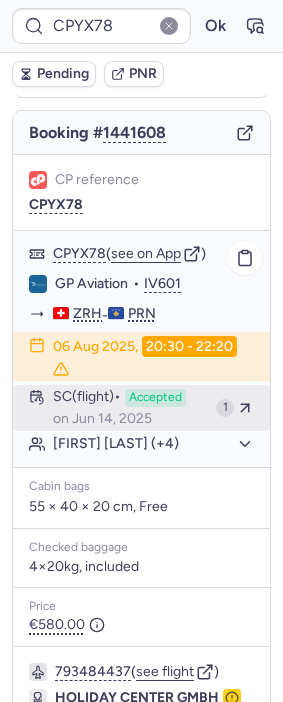 click on "SC (flight) Accepted on [DATE]" at bounding box center [130, 408] 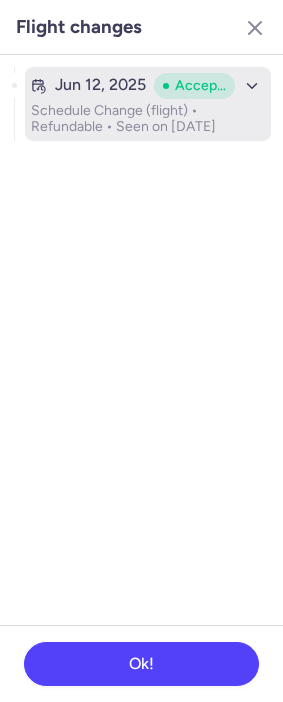 click on "Schedule Change (flight) • Refundable • Seen on [DATE]" at bounding box center (148, 119) 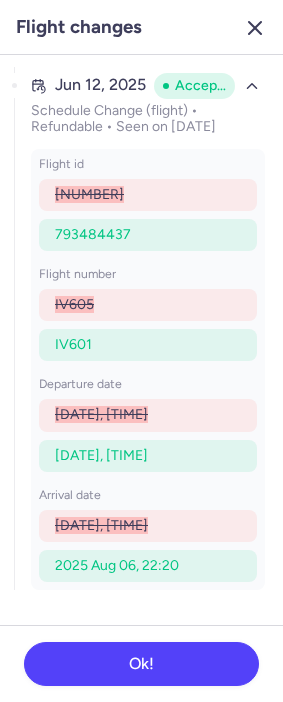 click 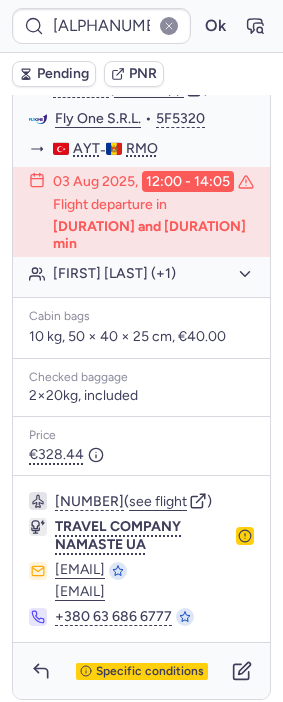 scroll, scrollTop: 440, scrollLeft: 0, axis: vertical 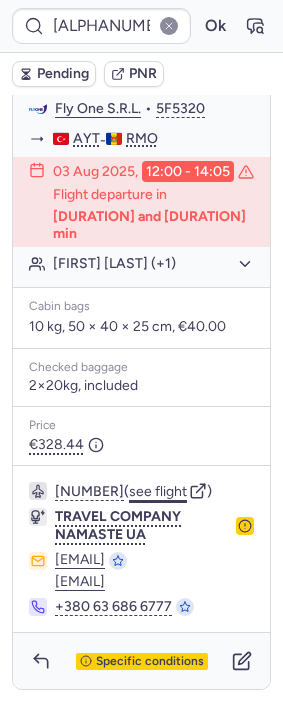 click on "see flight" 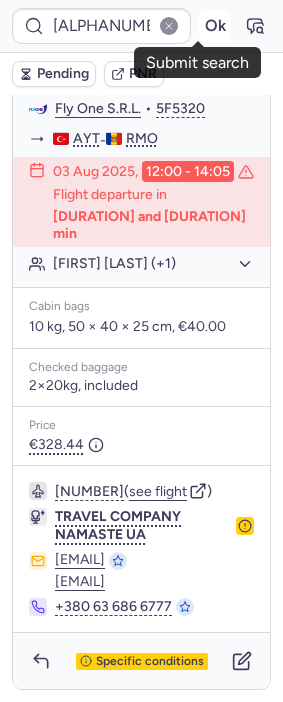 click on "Ok" at bounding box center (215, 26) 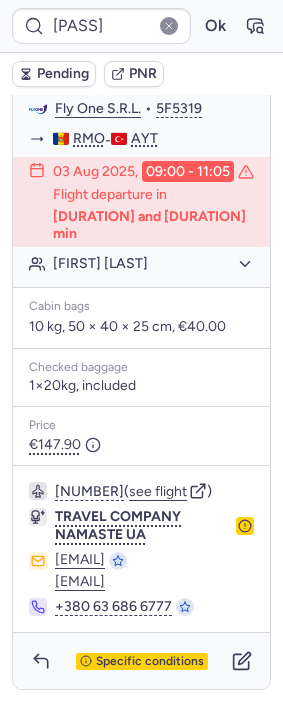 scroll, scrollTop: 440, scrollLeft: 0, axis: vertical 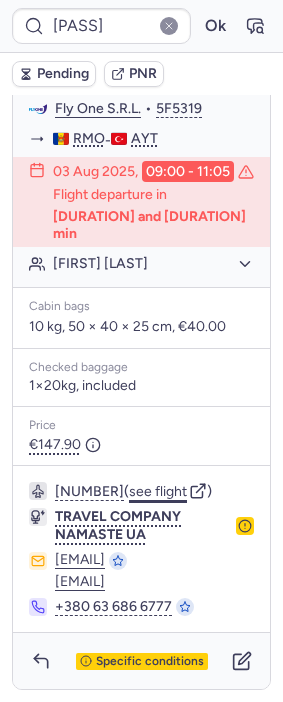 click on "see flight" 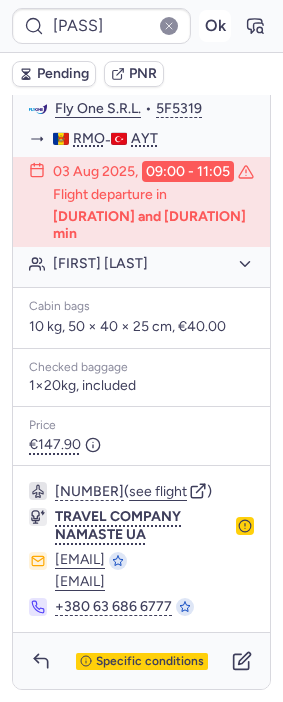 click on "Ok" at bounding box center [215, 26] 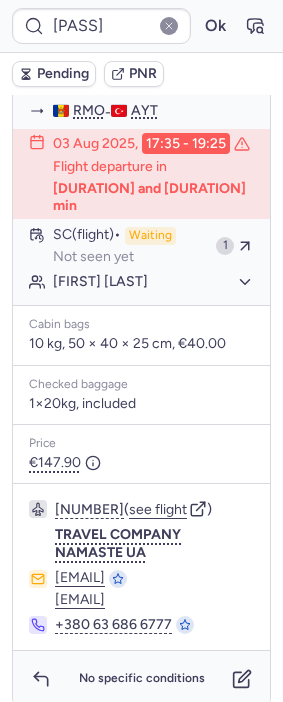 scroll, scrollTop: 440, scrollLeft: 0, axis: vertical 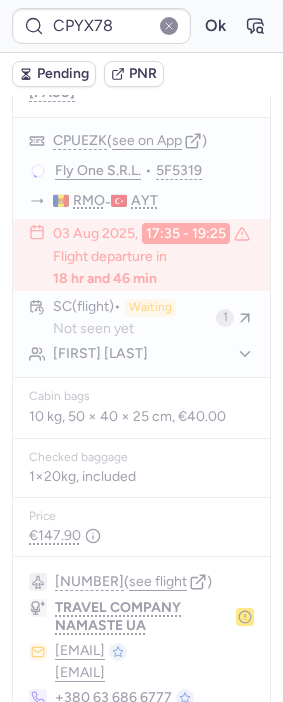 type on "[CODE]" 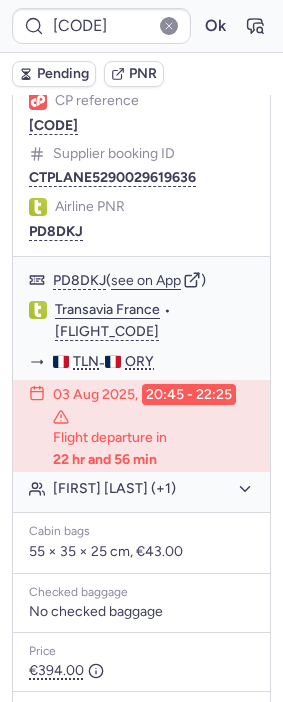 scroll, scrollTop: 1361, scrollLeft: 0, axis: vertical 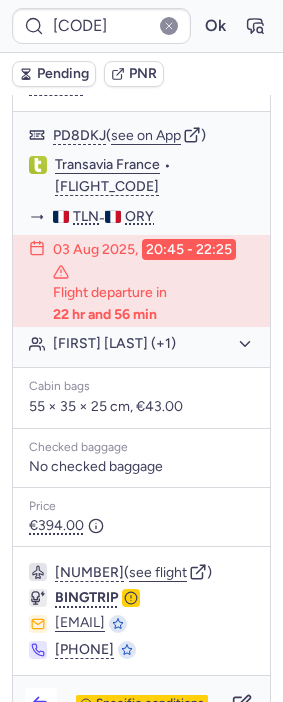 click 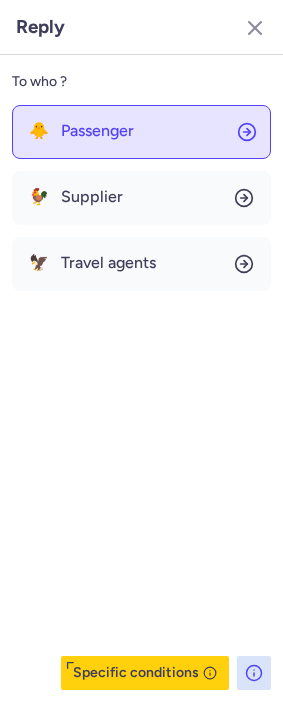 click on "🐥 Passenger" 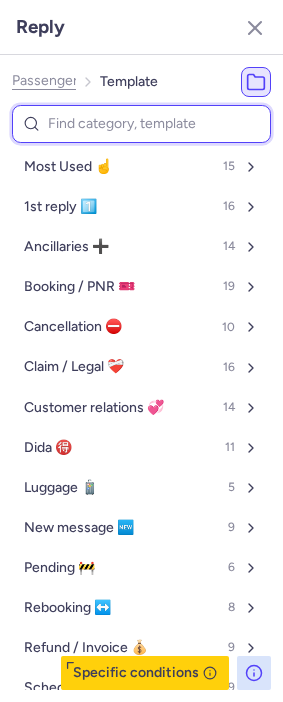 click at bounding box center [141, 124] 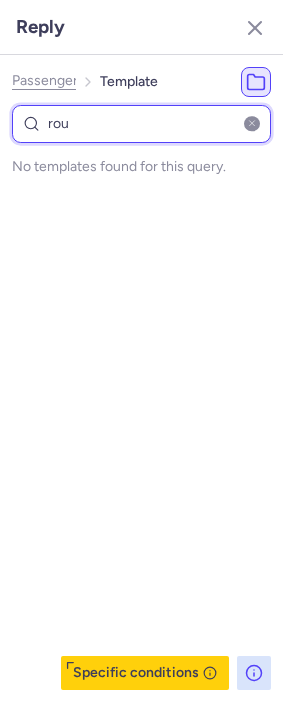 type on "ro" 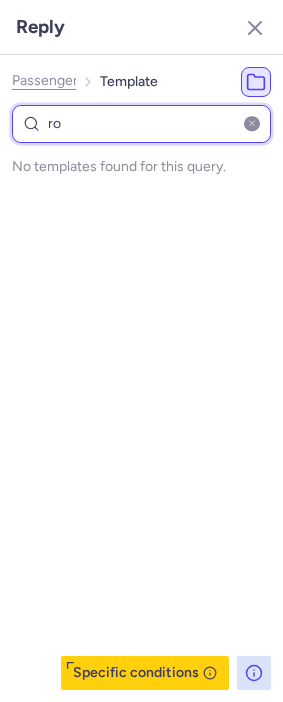 select on "en" 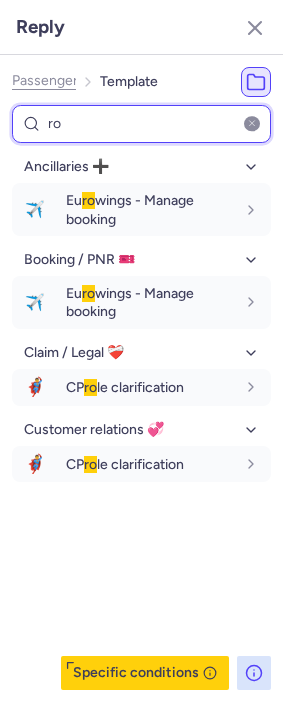 type on "r" 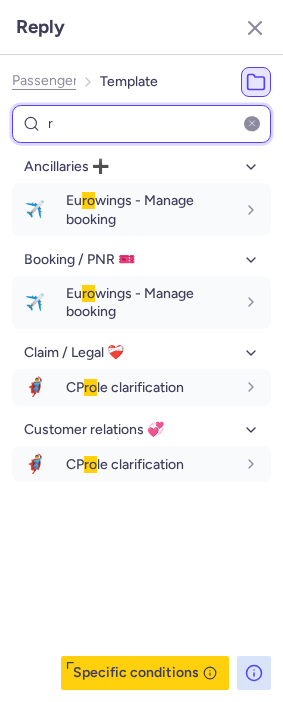type 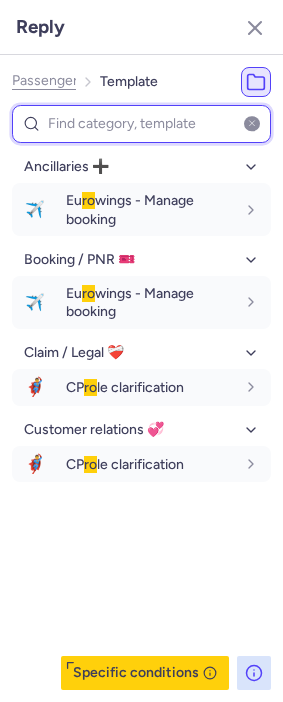 select on "en" 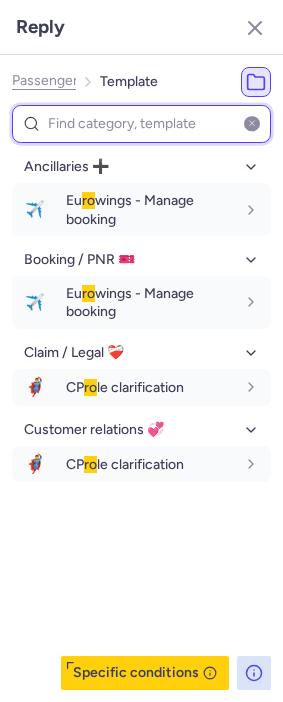 select on "en" 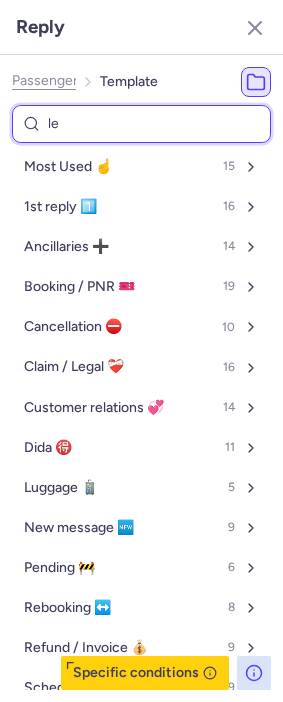 type on "leg" 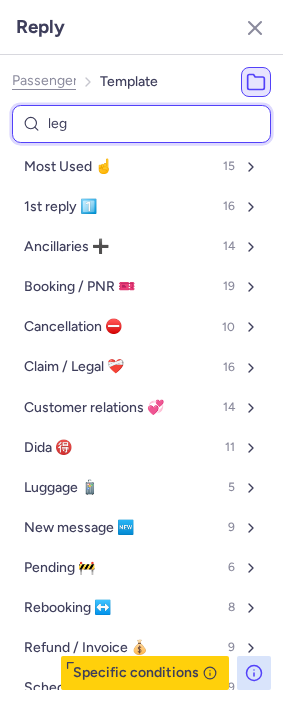 select on "en" 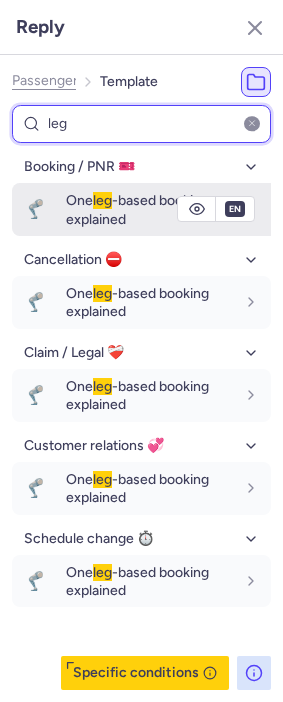 type on "leg" 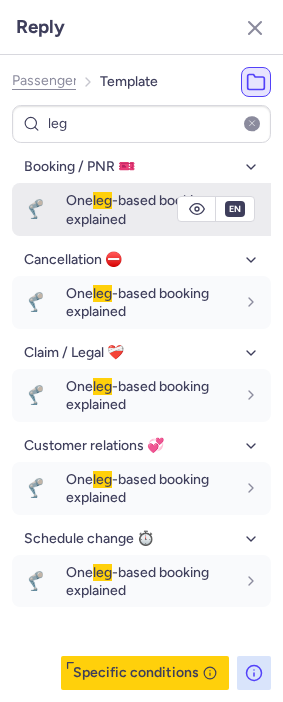 click on "One  leg -based booking explained" at bounding box center [137, 209] 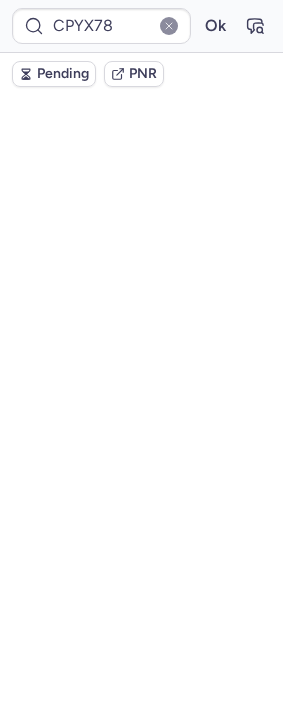 type on "CPBTLA" 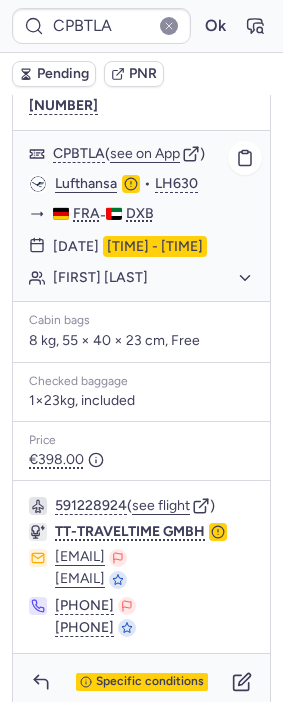 scroll, scrollTop: 382, scrollLeft: 0, axis: vertical 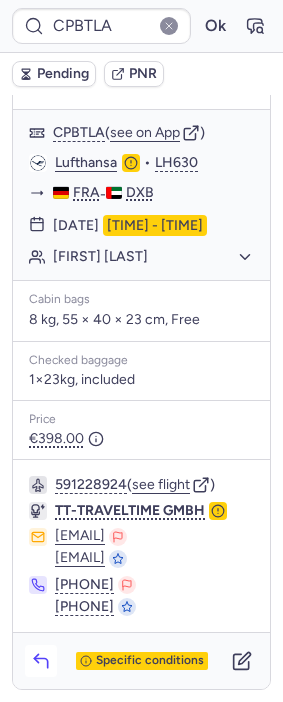 click 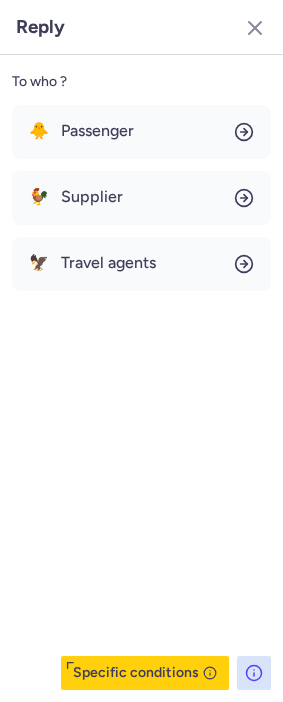 click on "To who ? 🐥 Passenger 🐓 Supplier 🦅 Travel agents  Specific conditions" 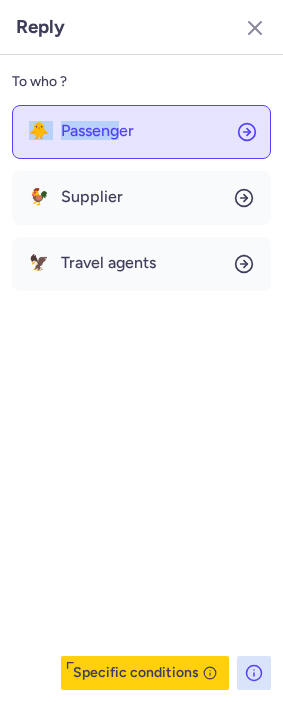 click on "Passenger" at bounding box center (97, 131) 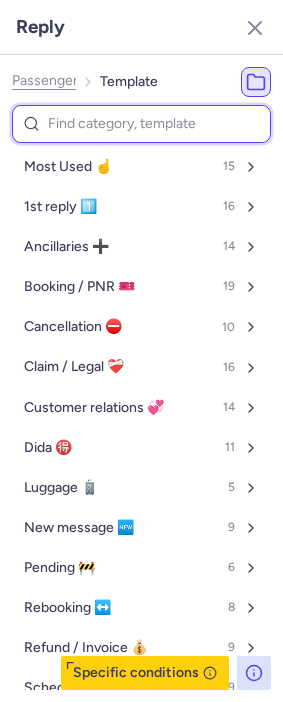 click at bounding box center [141, 124] 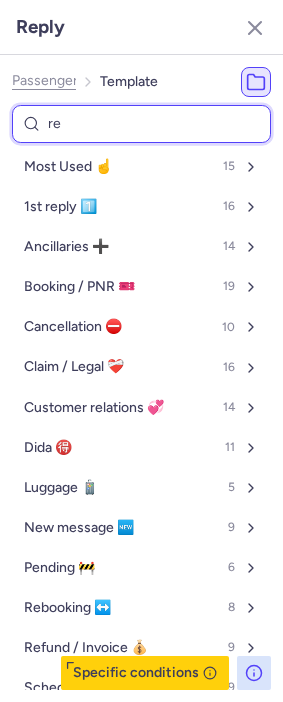 type on "ref" 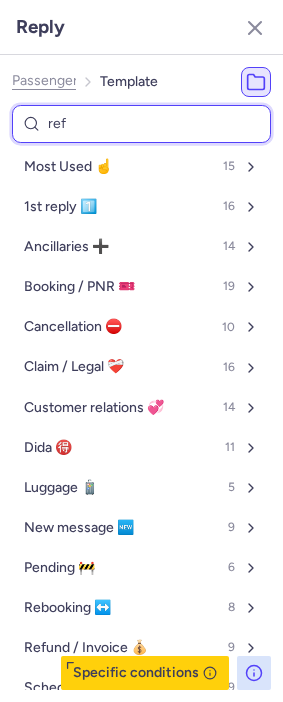 select on "en" 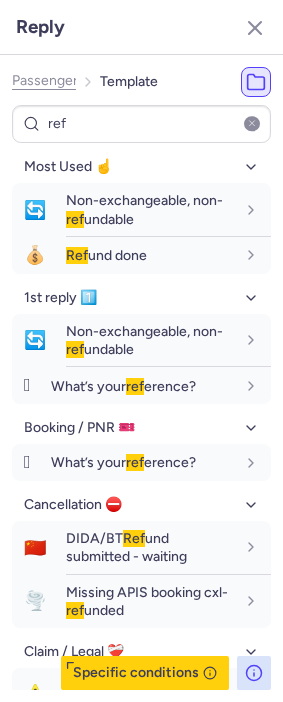 click on "Passenger" 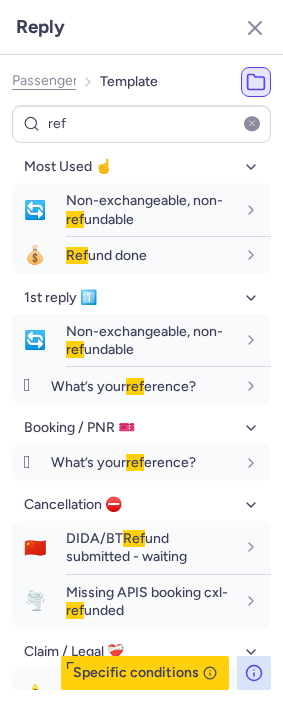 click on "Passenger" 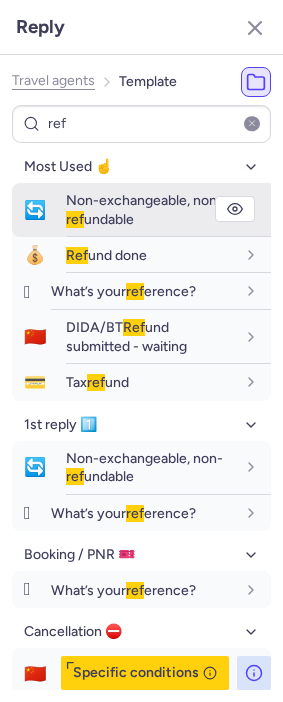 click on "ref" at bounding box center [75, 219] 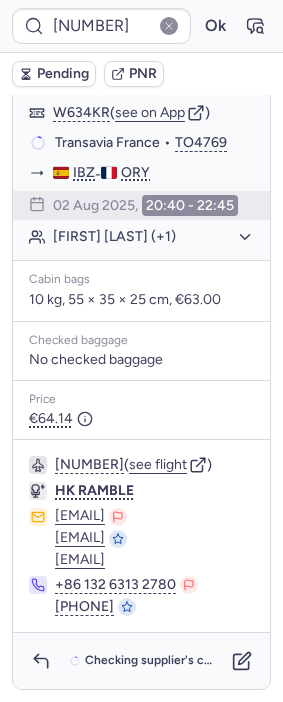 scroll, scrollTop: 533, scrollLeft: 0, axis: vertical 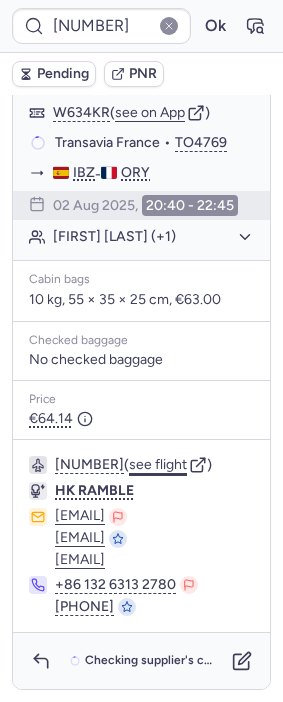click on "see flight" 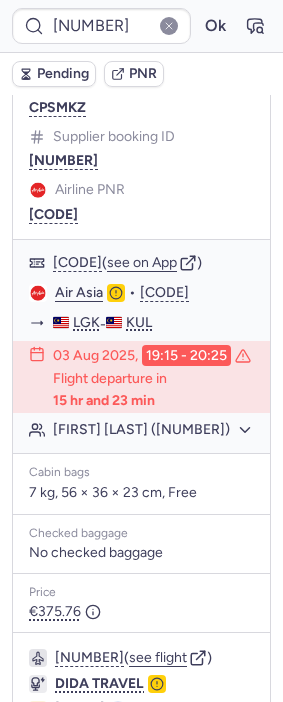 scroll, scrollTop: 430, scrollLeft: 0, axis: vertical 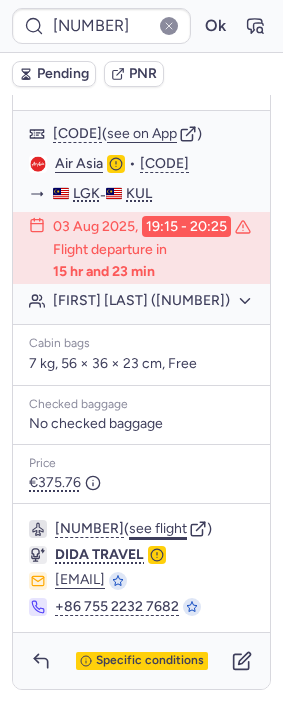 click on "see flight" 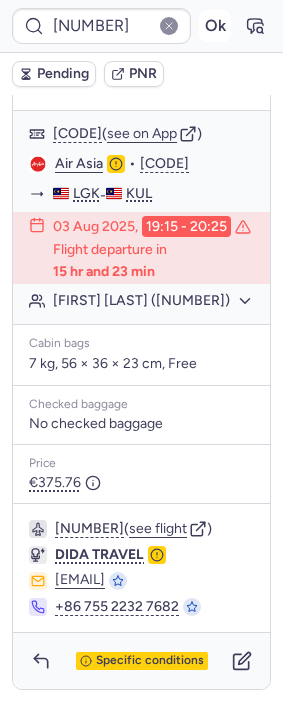 click on "Ok" at bounding box center [215, 26] 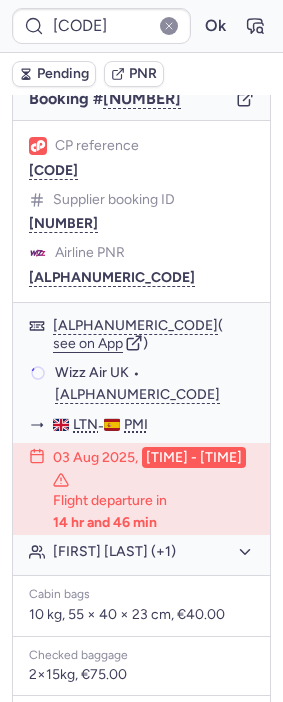 scroll, scrollTop: 222, scrollLeft: 0, axis: vertical 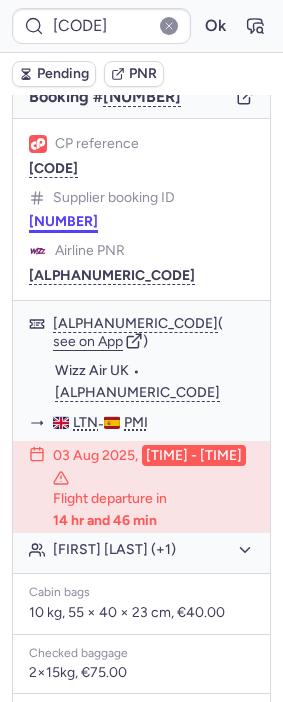click on "[NUMBER]" at bounding box center [63, 222] 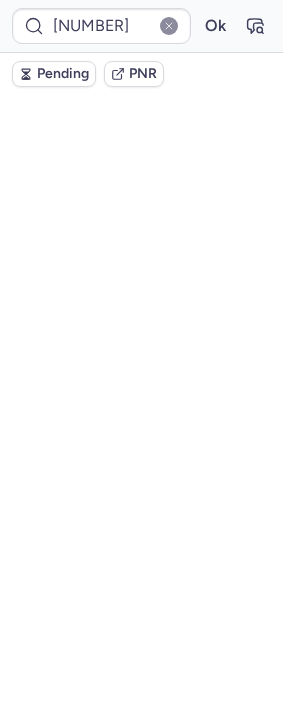 scroll, scrollTop: 0, scrollLeft: 0, axis: both 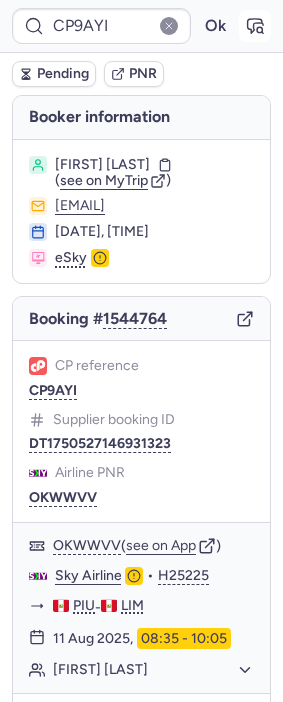 click 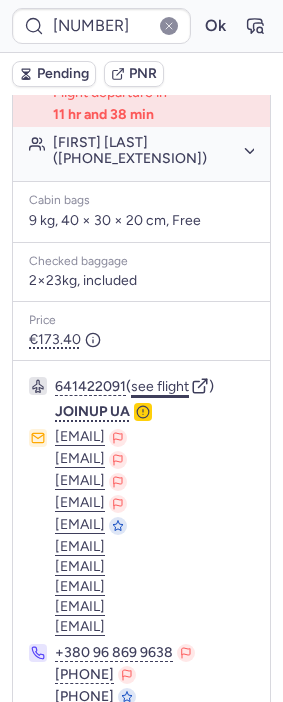 scroll, scrollTop: 555, scrollLeft: 0, axis: vertical 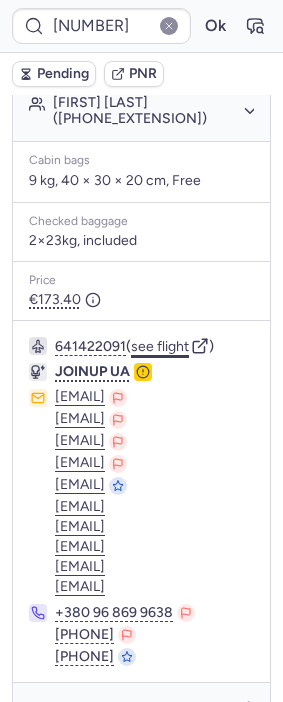 click on "see flight" 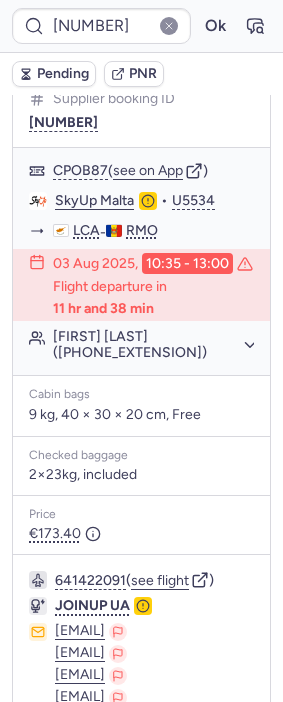 scroll, scrollTop: 668, scrollLeft: 0, axis: vertical 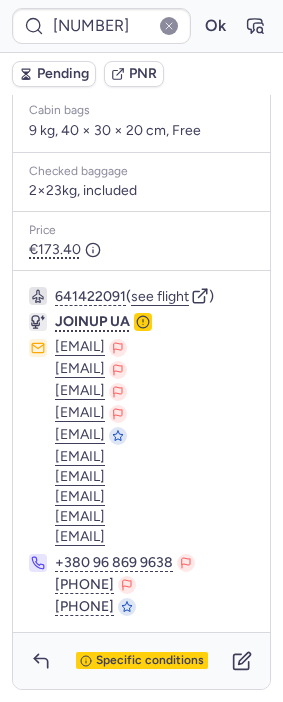 click on "[NUMBER]  ( see flight )" at bounding box center (154, 296) 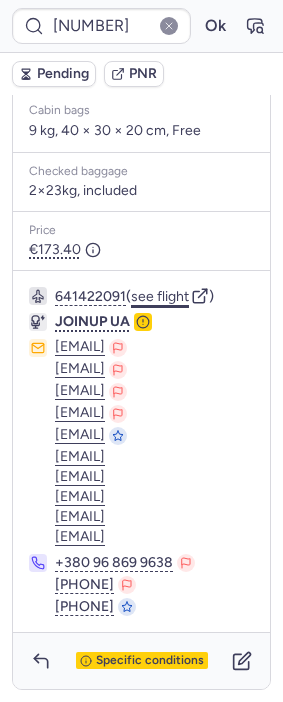 click on "see flight" 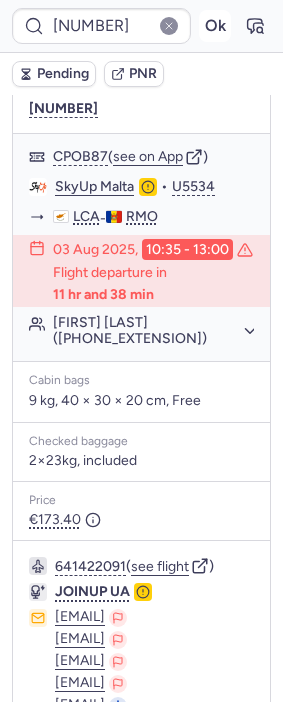 click on "Ok" at bounding box center (215, 26) 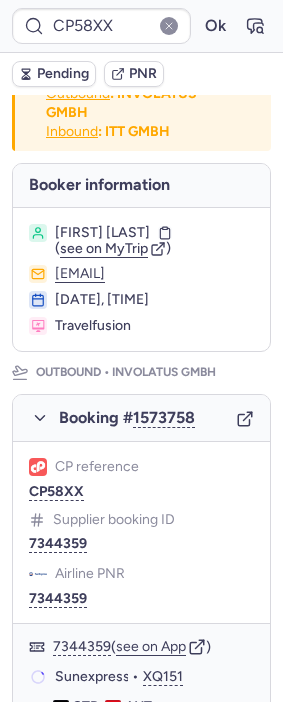 scroll, scrollTop: 222, scrollLeft: 0, axis: vertical 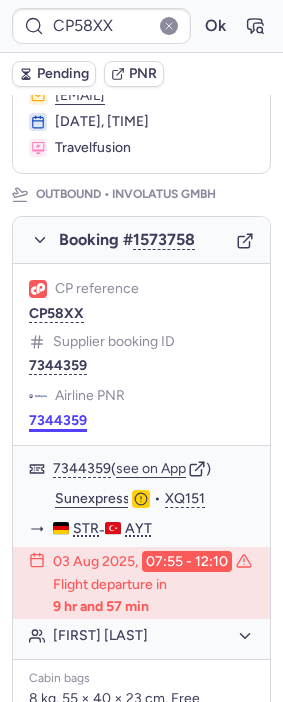 click on "7344359" at bounding box center (58, 421) 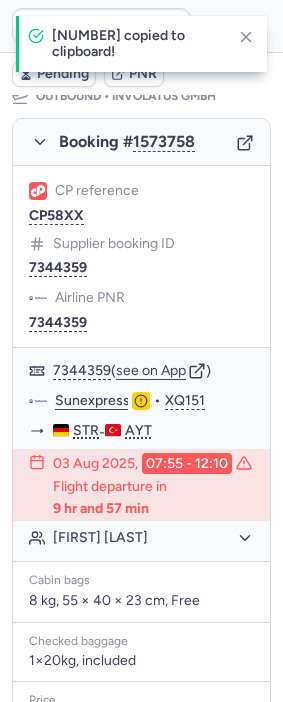 scroll, scrollTop: 666, scrollLeft: 0, axis: vertical 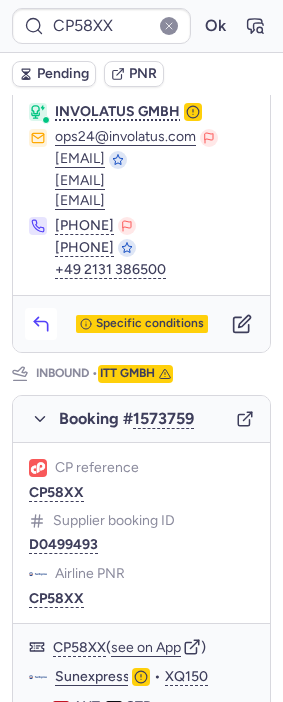 click 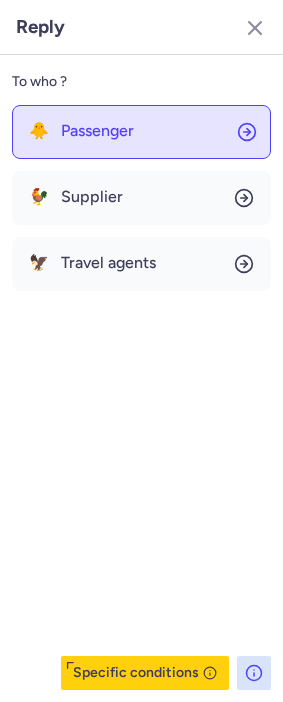 click on "Passenger" at bounding box center (97, 131) 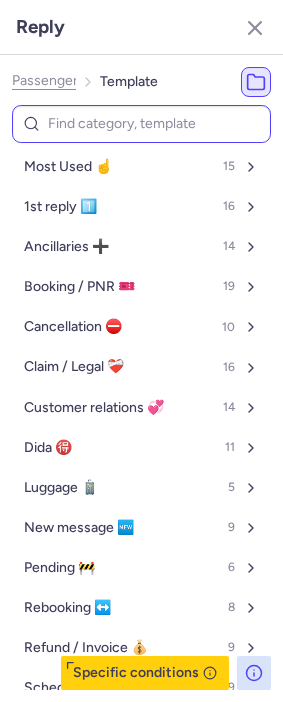 click at bounding box center [141, 124] 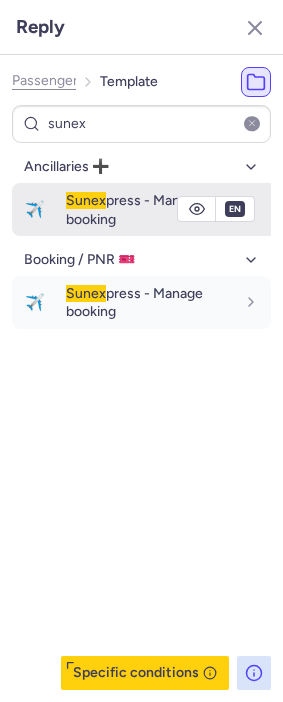 click on "Sunex press - Manage booking" at bounding box center (134, 209) 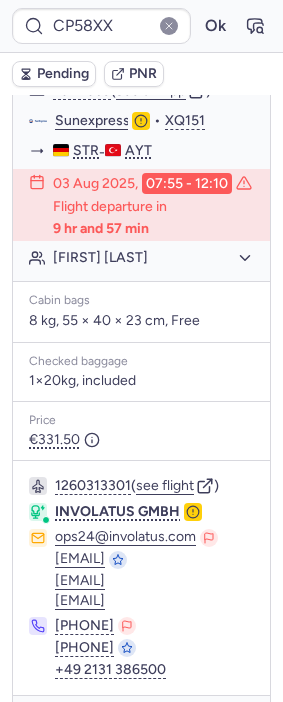 scroll, scrollTop: 266, scrollLeft: 0, axis: vertical 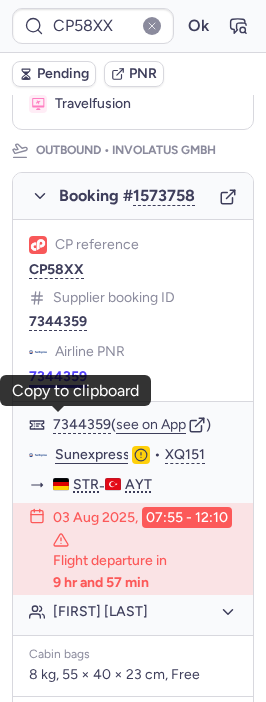 click on "7344359" at bounding box center (58, 377) 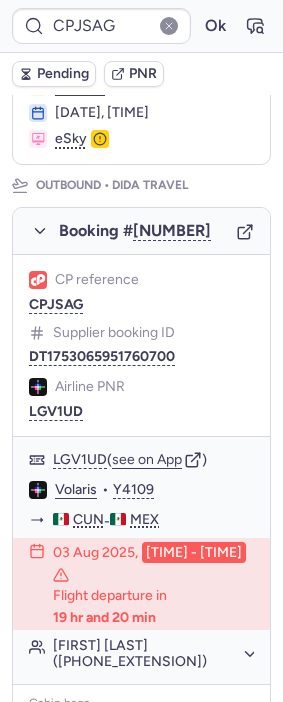 scroll, scrollTop: 222, scrollLeft: 0, axis: vertical 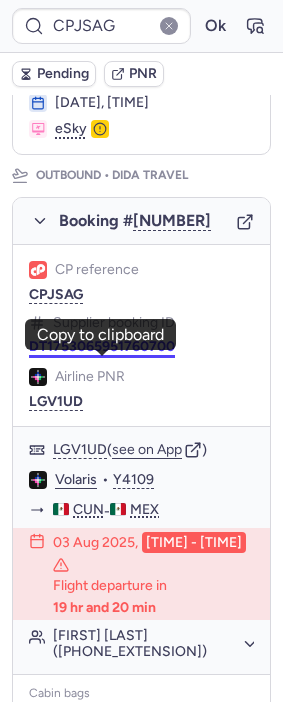 click on "DT1753065951760700" at bounding box center [102, 347] 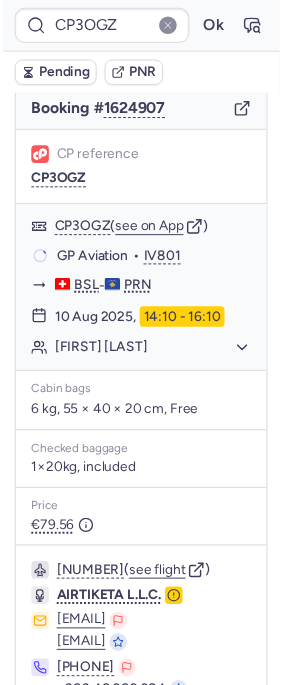 scroll, scrollTop: 0, scrollLeft: 0, axis: both 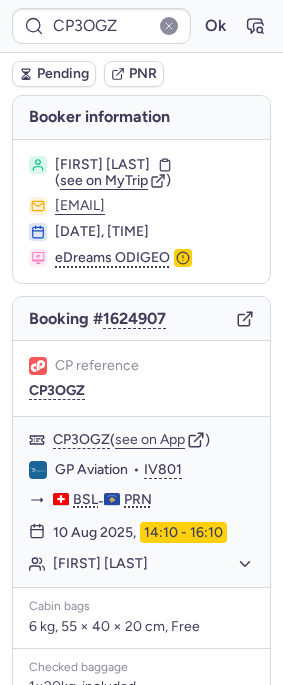 drag, startPoint x: 49, startPoint y: 207, endPoint x: 241, endPoint y: 206, distance: 192.00261 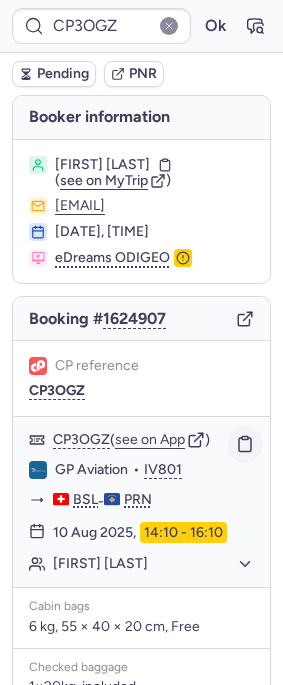 click 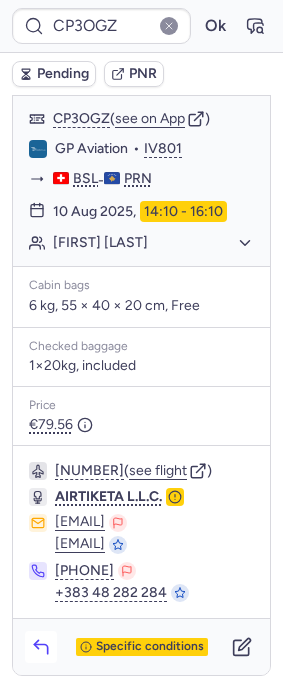 click 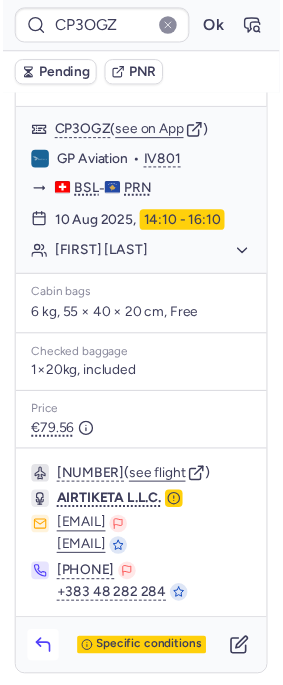 scroll, scrollTop: 304, scrollLeft: 0, axis: vertical 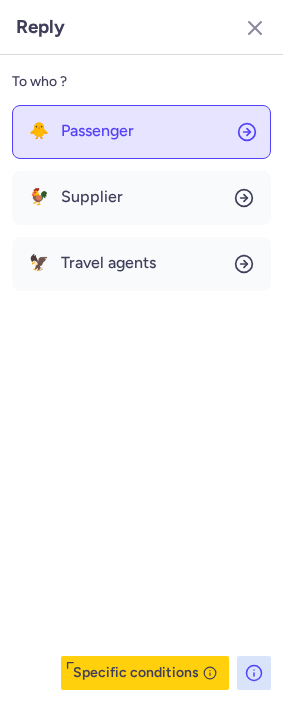 click on "🐥 Passenger" 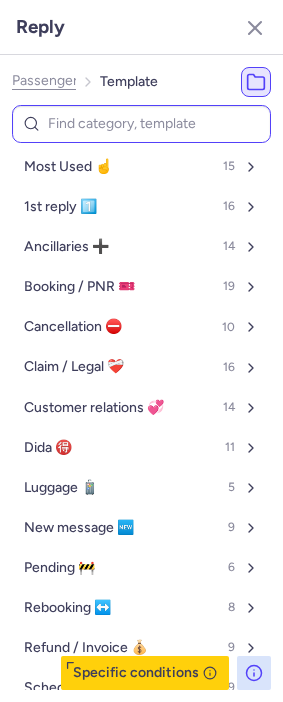 click at bounding box center [141, 124] 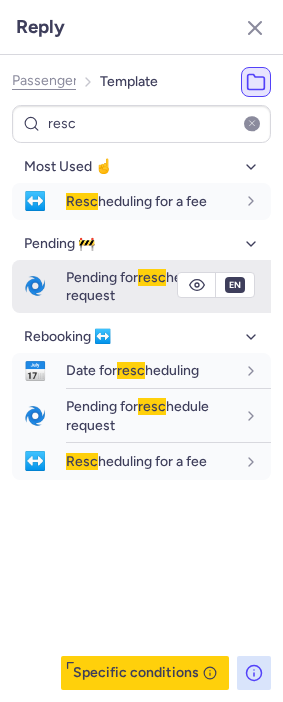 click on "Pending for  resc hedule request" at bounding box center (137, 286) 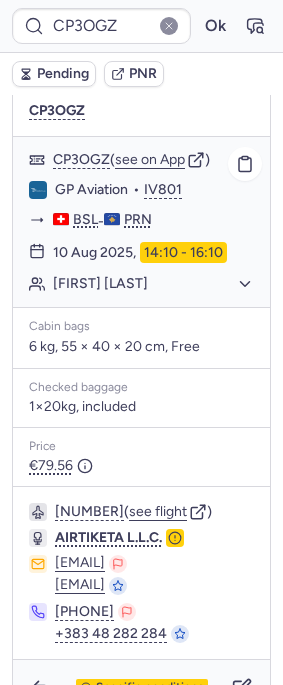 scroll, scrollTop: 321, scrollLeft: 0, axis: vertical 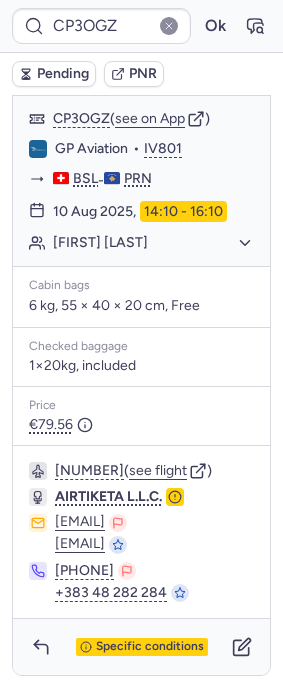 drag, startPoint x: 145, startPoint y: 641, endPoint x: 141, endPoint y: 620, distance: 21.377558 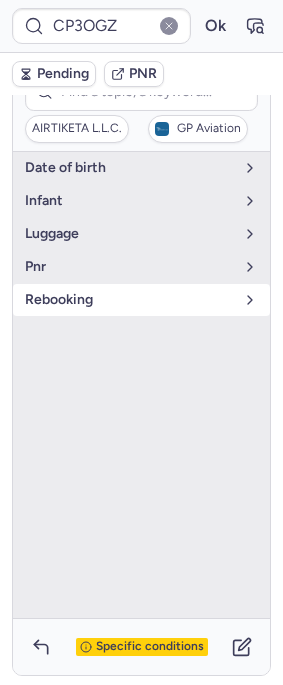 click on "rebooking" at bounding box center (129, 300) 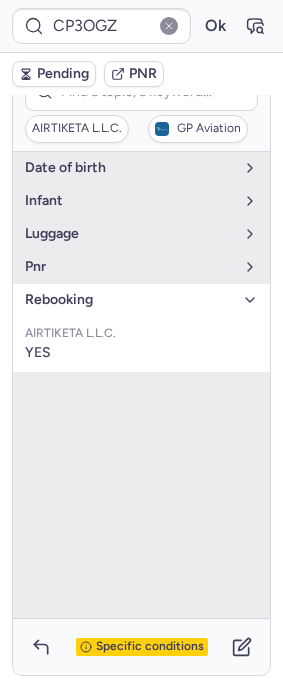 click on "rebooking" at bounding box center (129, 300) 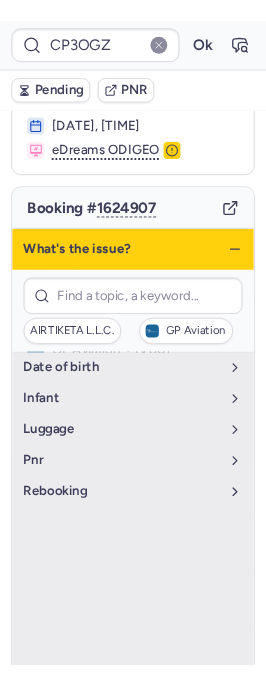 scroll, scrollTop: 99, scrollLeft: 0, axis: vertical 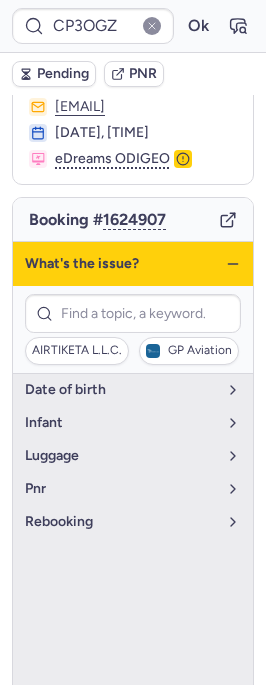 click 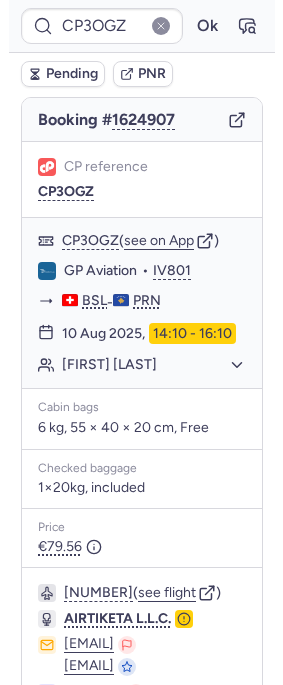 scroll, scrollTop: 321, scrollLeft: 0, axis: vertical 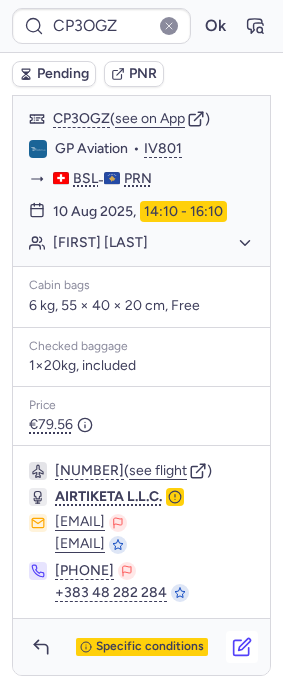 click at bounding box center [242, 647] 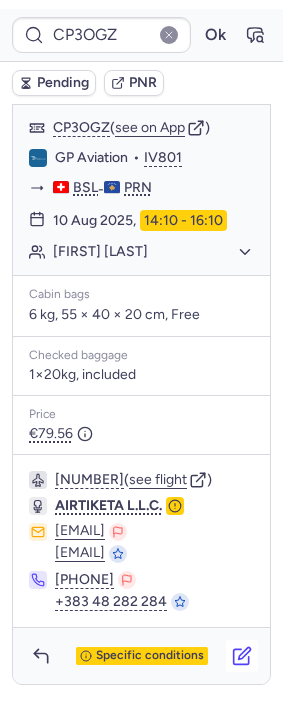 scroll, scrollTop: 304, scrollLeft: 0, axis: vertical 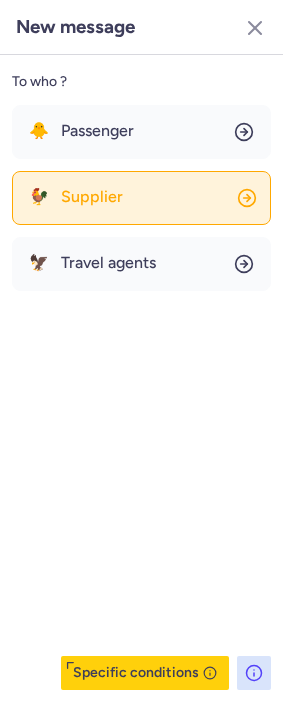 click on "🐓 Supplier" 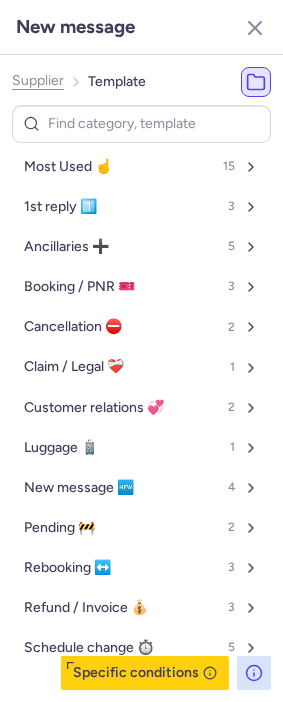 click at bounding box center (141, 124) 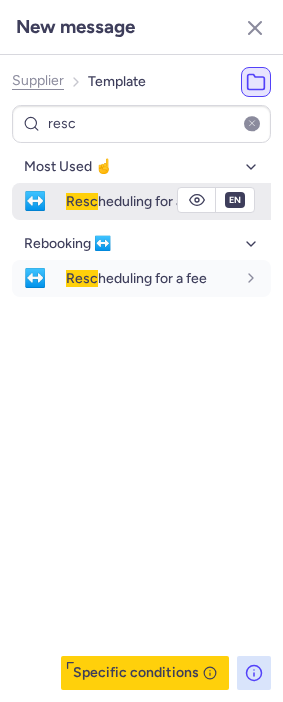 click on "Resc" at bounding box center (82, 201) 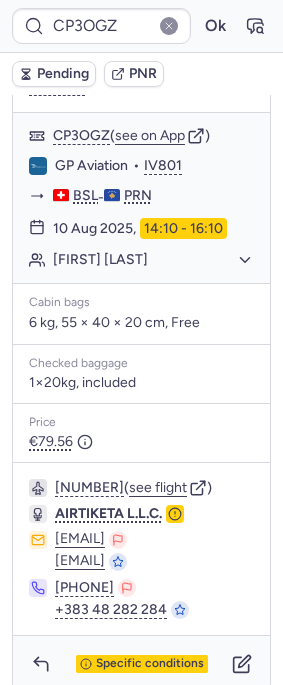 click on "Pending" at bounding box center (63, 74) 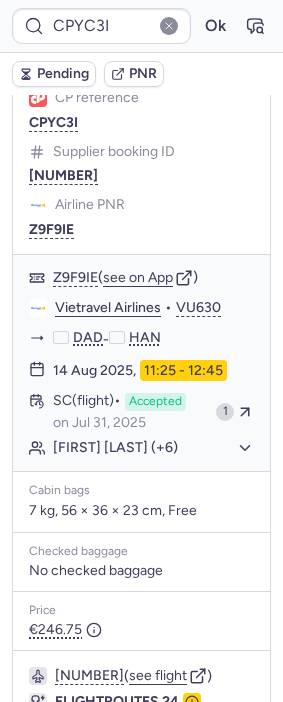 scroll, scrollTop: 222, scrollLeft: 0, axis: vertical 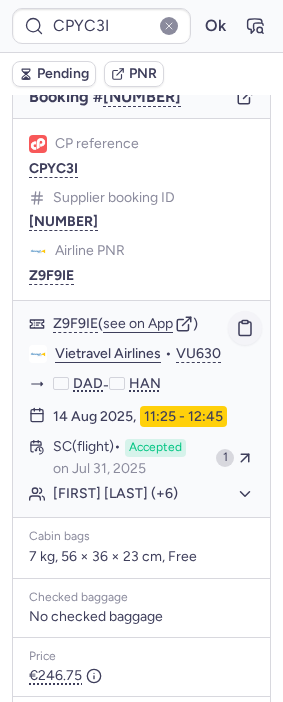 click 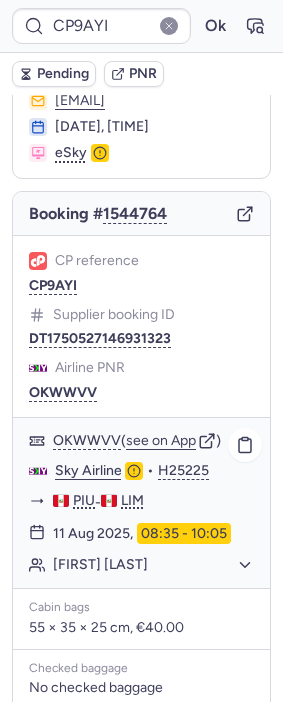 scroll, scrollTop: 111, scrollLeft: 0, axis: vertical 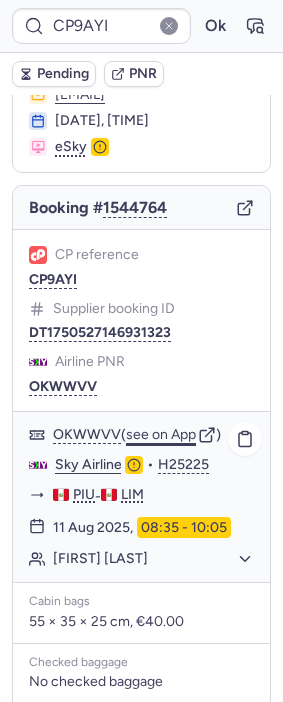 click on "see on App" 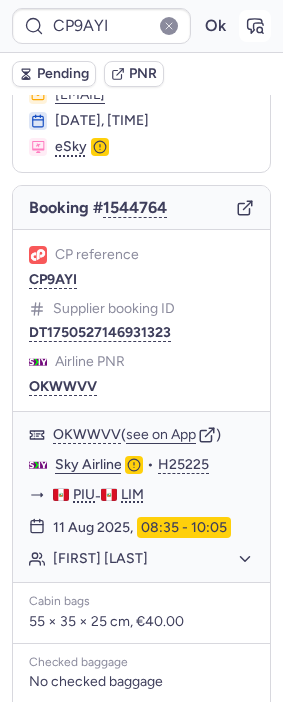 click 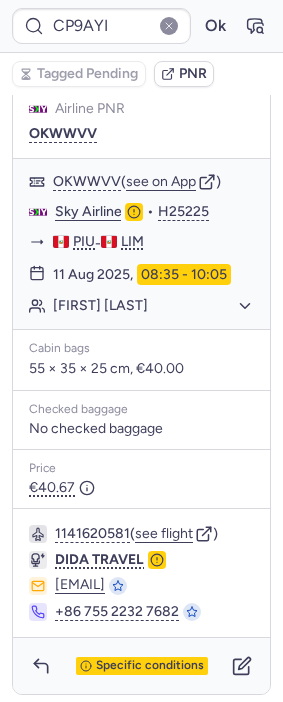 scroll, scrollTop: 384, scrollLeft: 0, axis: vertical 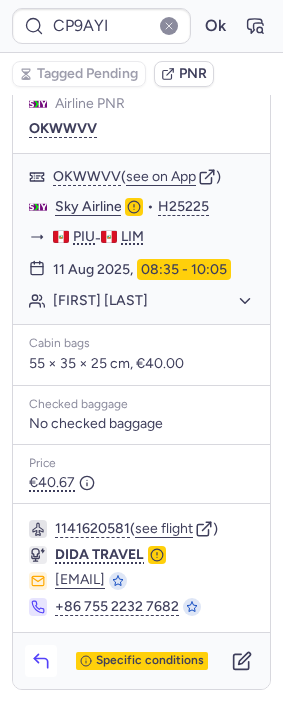 click 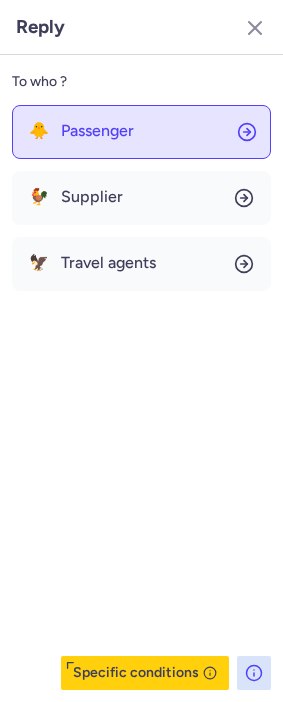 click on "Passenger" at bounding box center [97, 131] 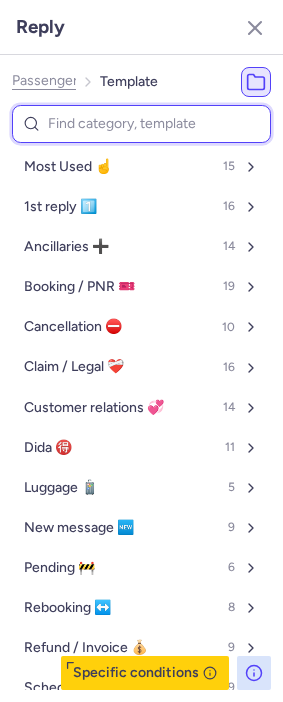 click at bounding box center (141, 124) 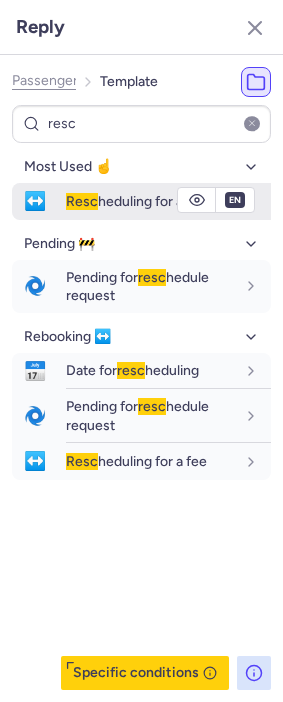 click on "↔️ Resc heduling for a fee" at bounding box center (141, 201) 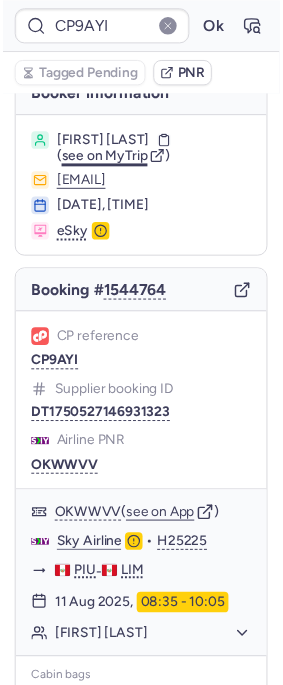 scroll, scrollTop: 0, scrollLeft: 0, axis: both 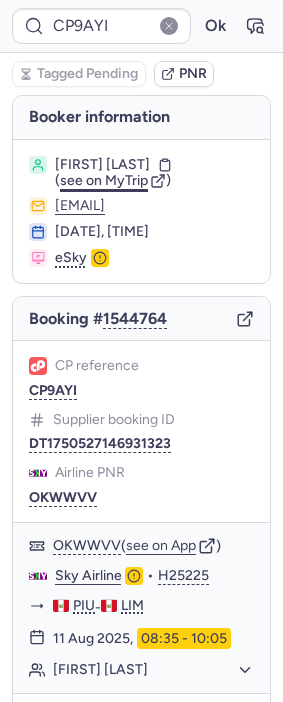 click on "see on MyTrip" at bounding box center [104, 180] 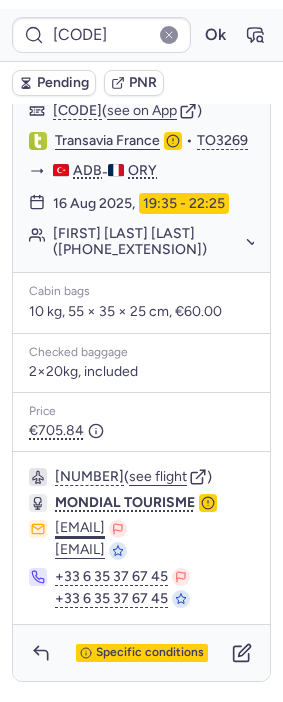 scroll, scrollTop: 380, scrollLeft: 0, axis: vertical 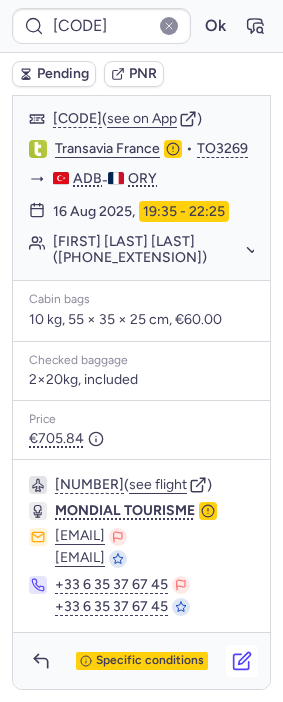 click 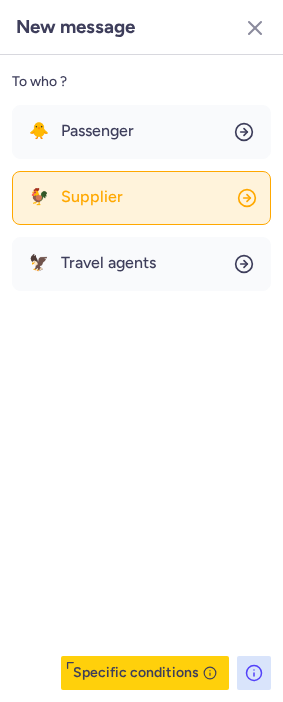 click on "🐓 Supplier" 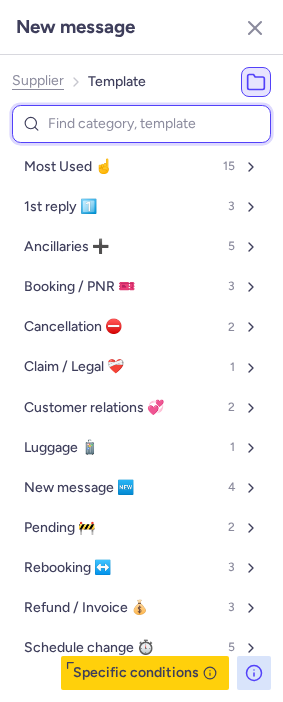 click at bounding box center (141, 124) 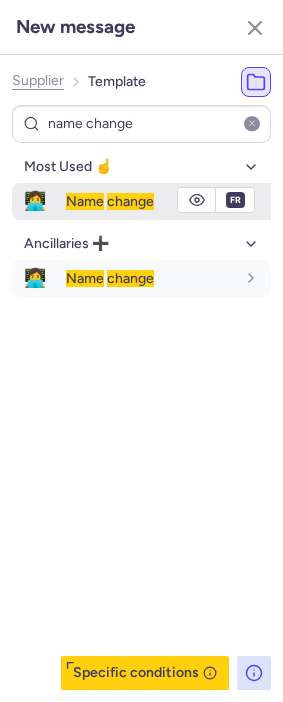 click on "change" at bounding box center (130, 201) 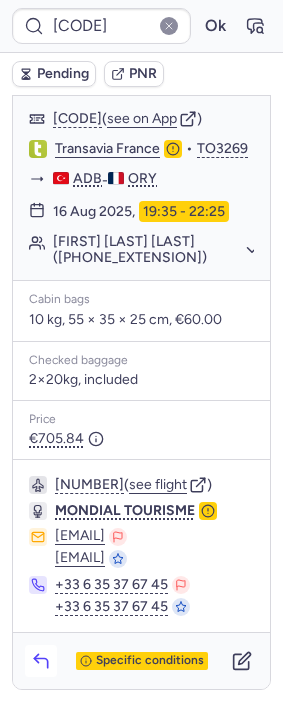 click 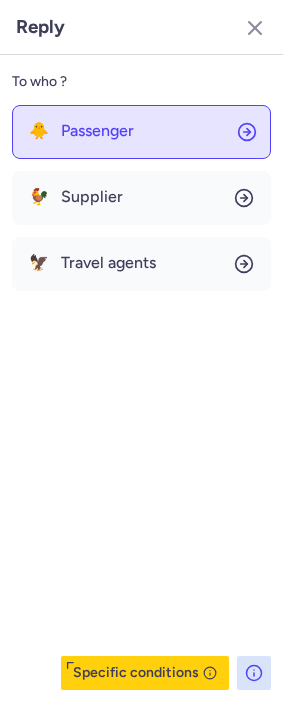 drag, startPoint x: 116, startPoint y: 136, endPoint x: 99, endPoint y: 122, distance: 22.022715 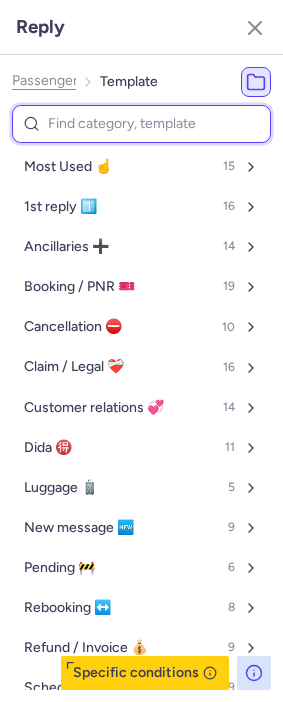 click at bounding box center (141, 124) 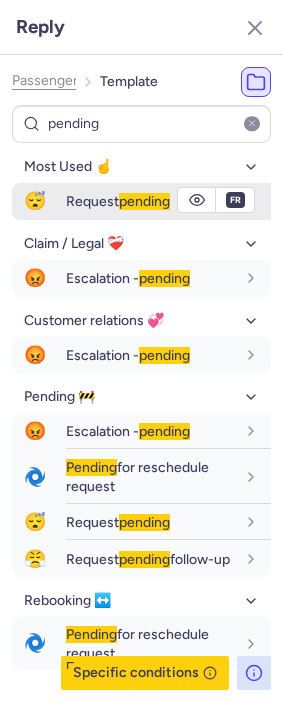 click on "Request  pending" at bounding box center (118, 201) 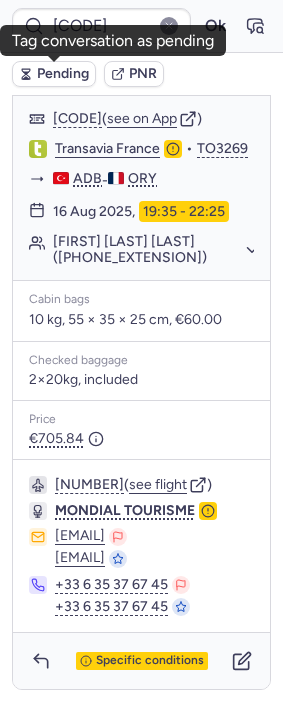 click on "Pending" at bounding box center [63, 74] 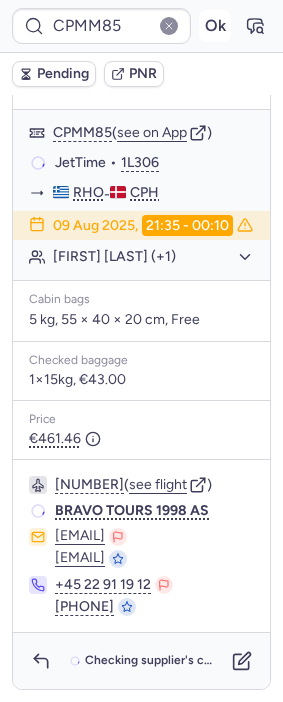 scroll, scrollTop: 376, scrollLeft: 0, axis: vertical 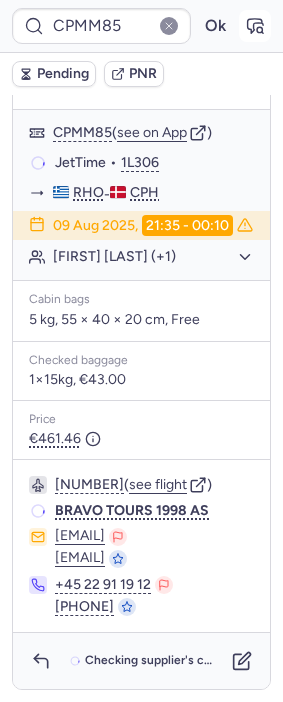 click 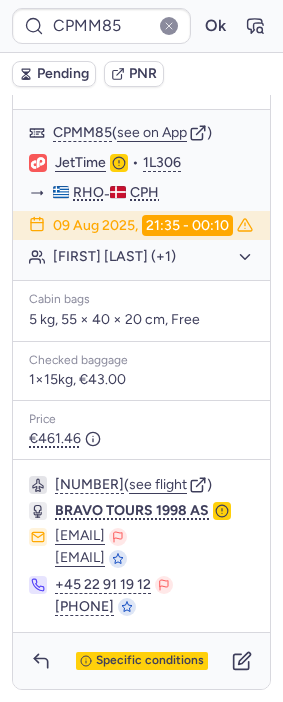 scroll, scrollTop: 376, scrollLeft: 0, axis: vertical 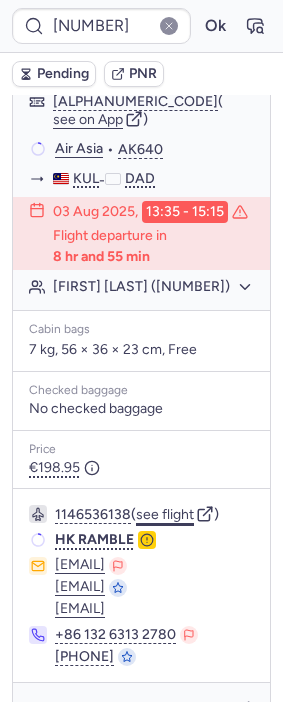 click on "see flight" 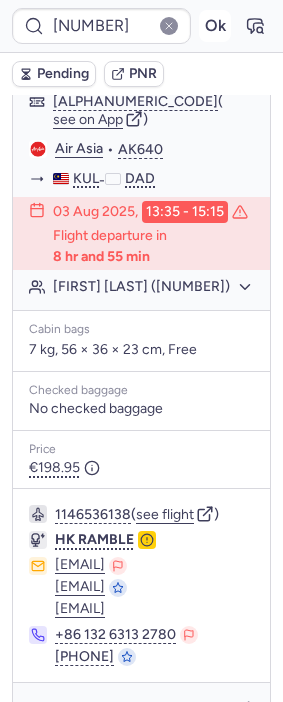 click on "Ok" at bounding box center (215, 26) 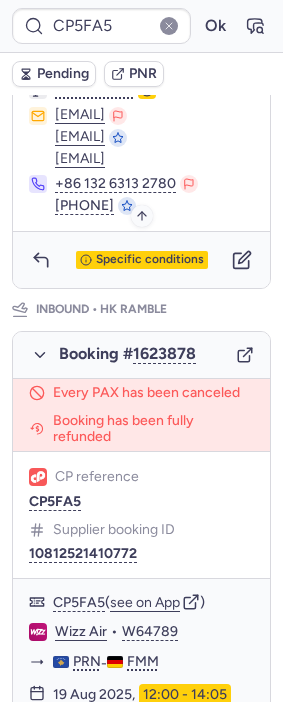 scroll, scrollTop: 888, scrollLeft: 0, axis: vertical 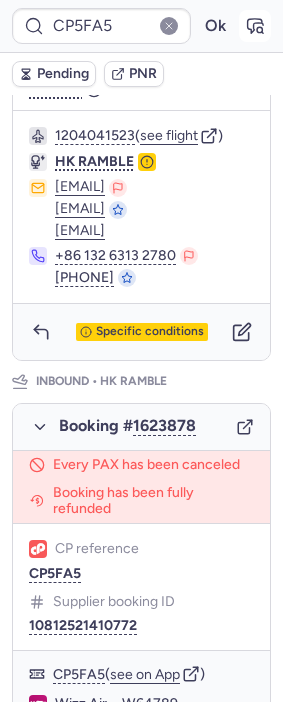 click 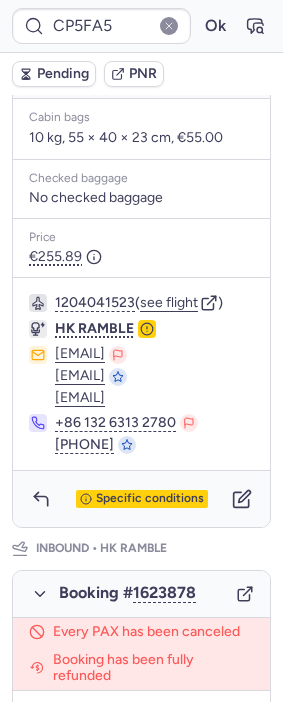 scroll, scrollTop: 888, scrollLeft: 0, axis: vertical 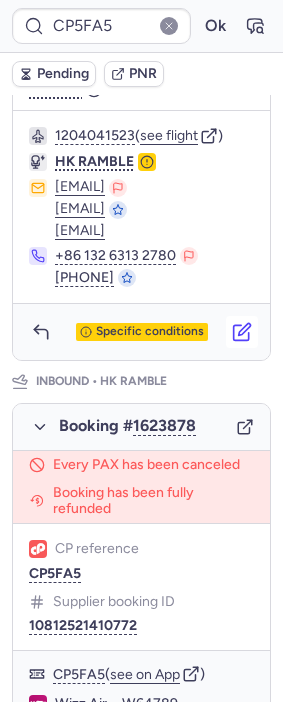 click 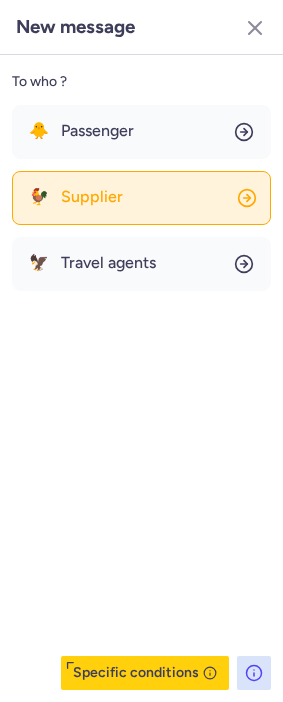 click on "Supplier" at bounding box center [92, 197] 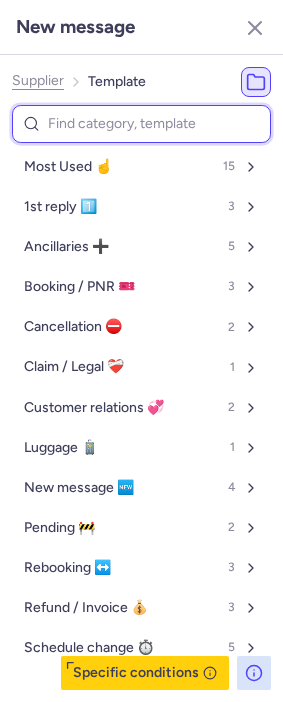 click at bounding box center [141, 124] 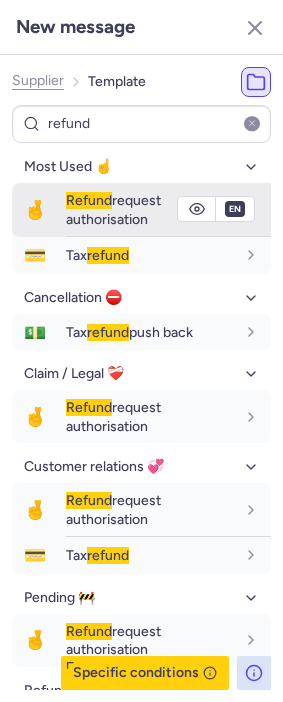 click on "Refund  request authorisation" at bounding box center (113, 209) 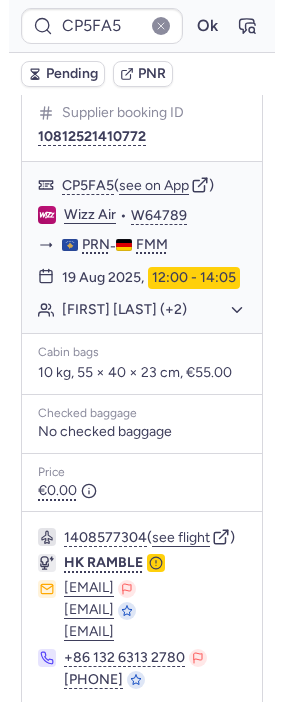 scroll, scrollTop: 1382, scrollLeft: 0, axis: vertical 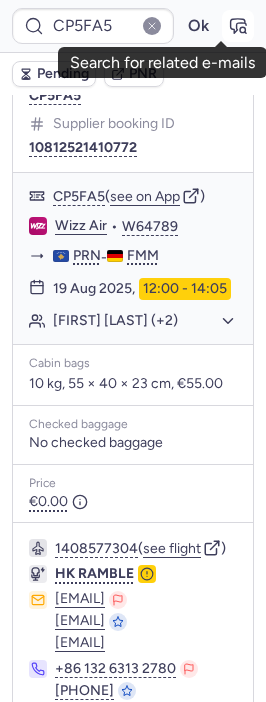click 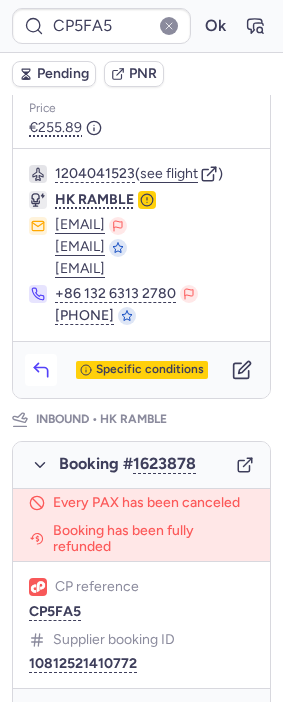 scroll, scrollTop: 842, scrollLeft: 0, axis: vertical 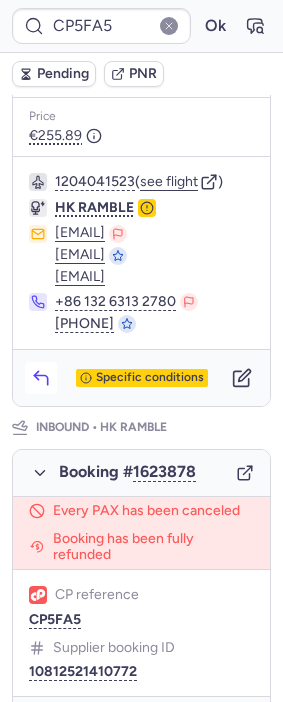 click 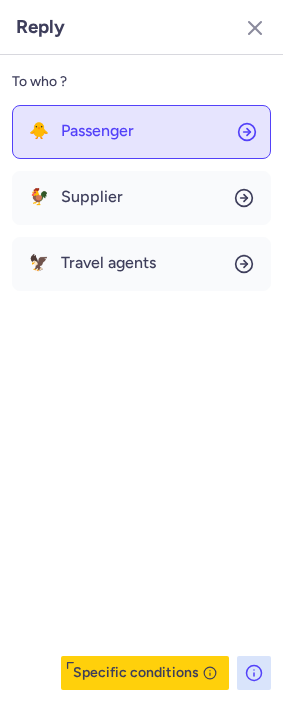 click on "Passenger" at bounding box center [97, 131] 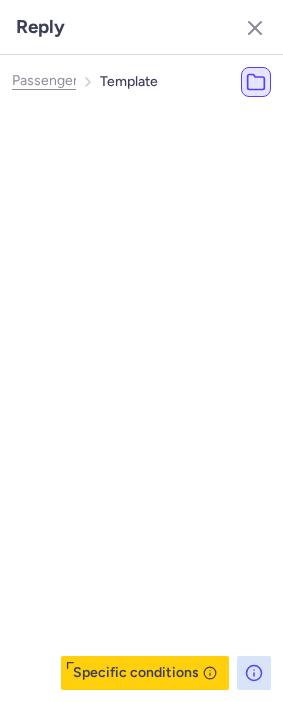 click at bounding box center (169, 124) 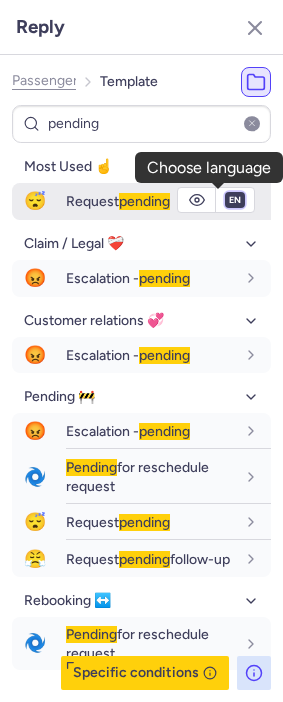 click on "fr en de nl pt es it ru" at bounding box center [235, 200] 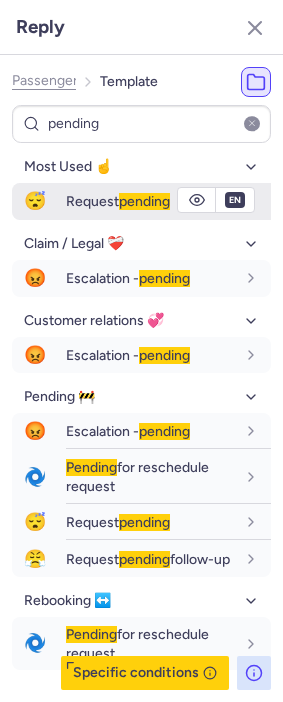 click on "fr en de nl pt es it ru" at bounding box center (235, 200) 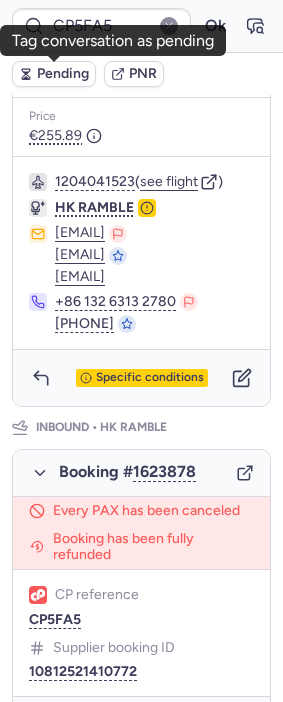 click on "Pending" at bounding box center (63, 74) 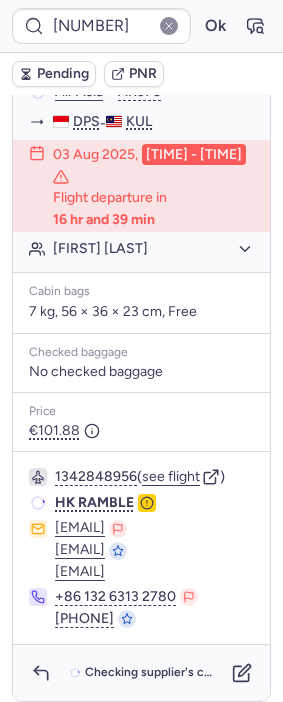 scroll, scrollTop: 560, scrollLeft: 0, axis: vertical 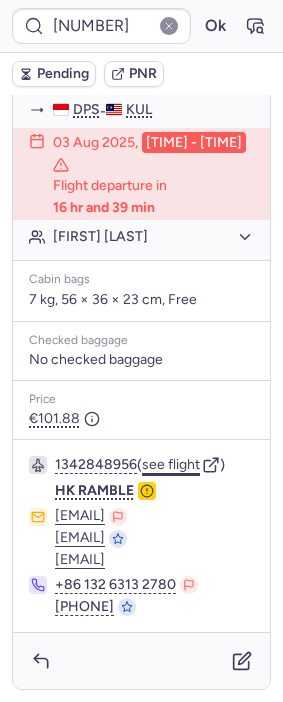 click on "see flight" 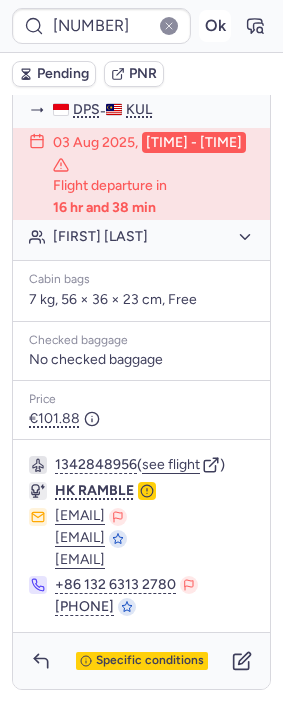 click on "Ok" at bounding box center (215, 26) 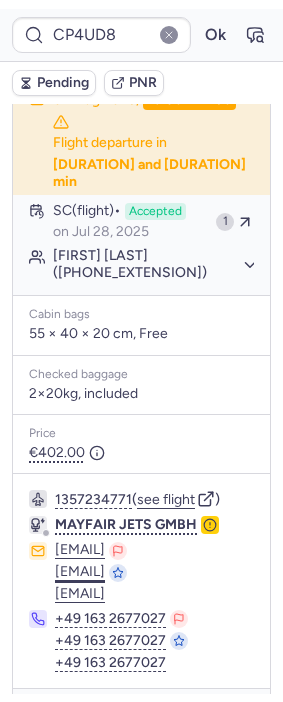 scroll, scrollTop: 888, scrollLeft: 0, axis: vertical 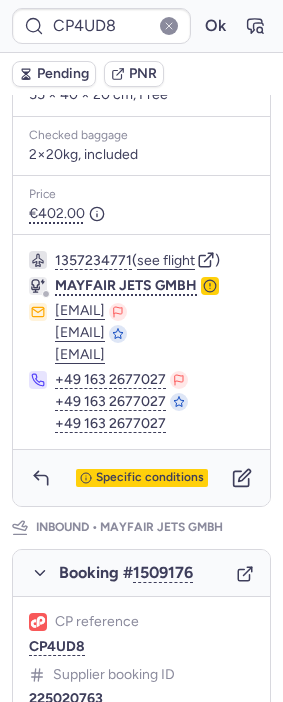 click on "Specific conditions" at bounding box center [141, 478] 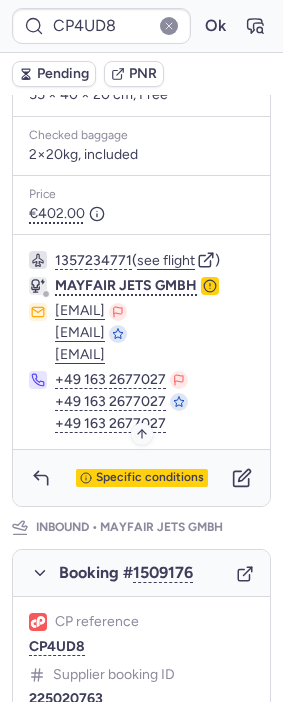 click on "Specific conditions" at bounding box center (150, 478) 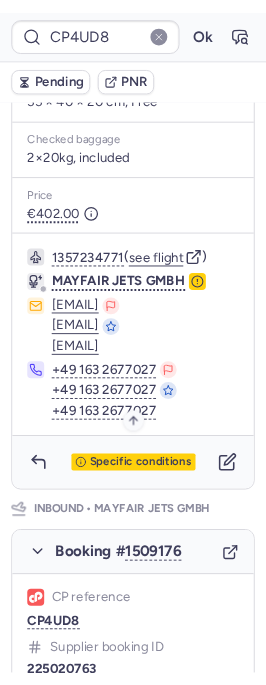 scroll, scrollTop: 304, scrollLeft: 0, axis: vertical 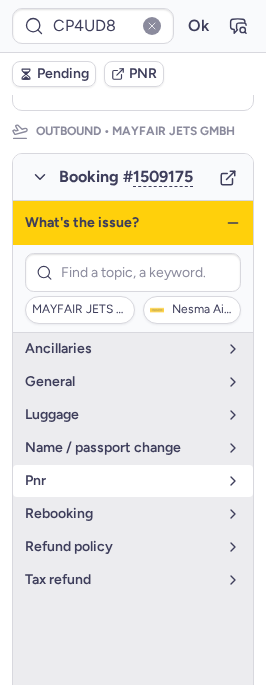 click on "pnr" at bounding box center [121, 481] 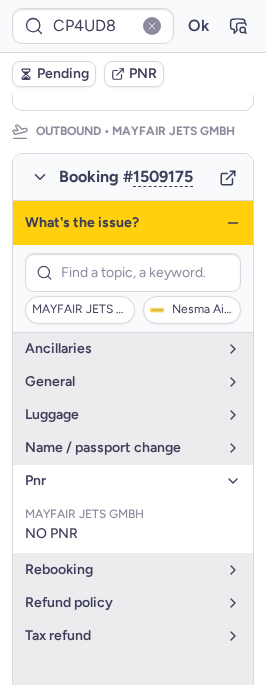 click on "pnr" at bounding box center (121, 481) 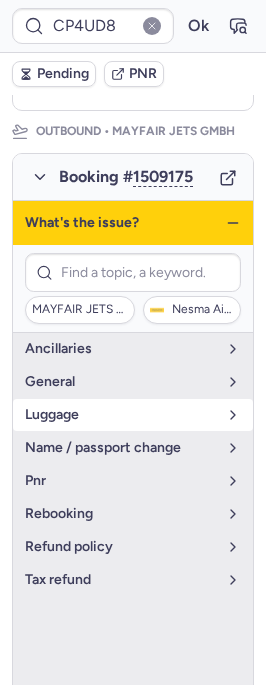 click on "luggage" at bounding box center [121, 415] 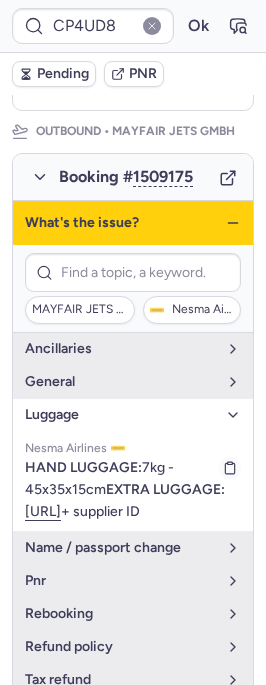 drag, startPoint x: 126, startPoint y: 540, endPoint x: 27, endPoint y: 529, distance: 99.60924 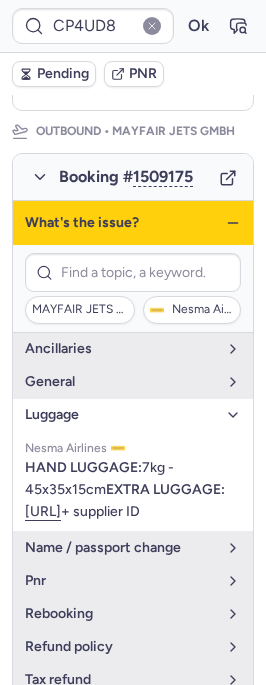 copy on "HAND LUGGAGE:   7kg - 45x35x15cm" 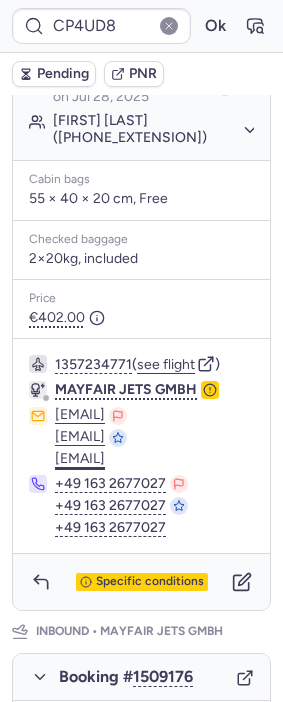 scroll, scrollTop: 826, scrollLeft: 0, axis: vertical 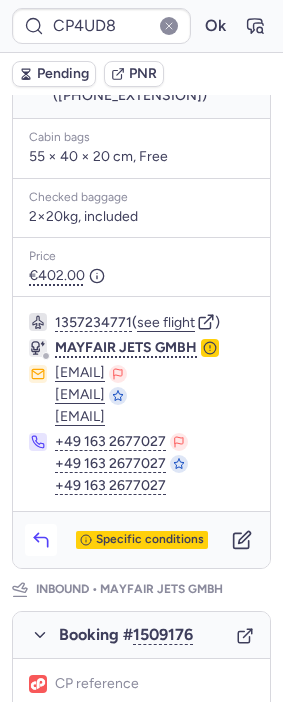 click 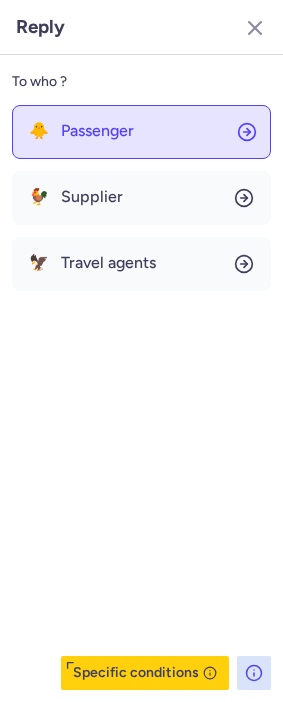 click on "Passenger" at bounding box center (97, 131) 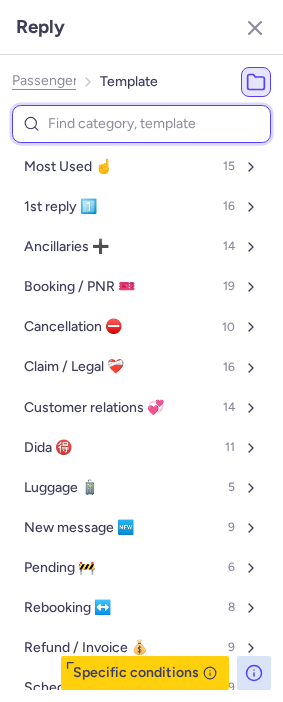 click at bounding box center [141, 124] 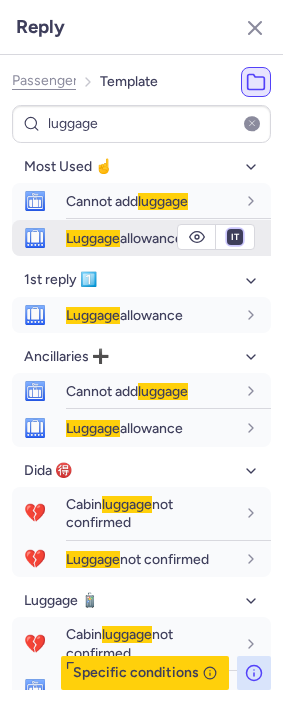 click on "fr en de nl pt es it ru" at bounding box center (235, 237) 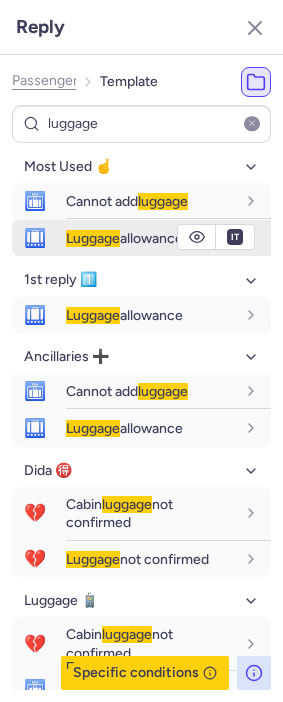 click on "fr en de nl pt es it ru" at bounding box center (235, 237) 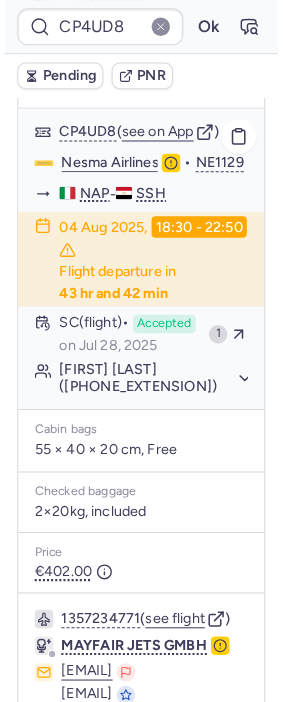 scroll, scrollTop: 526, scrollLeft: 0, axis: vertical 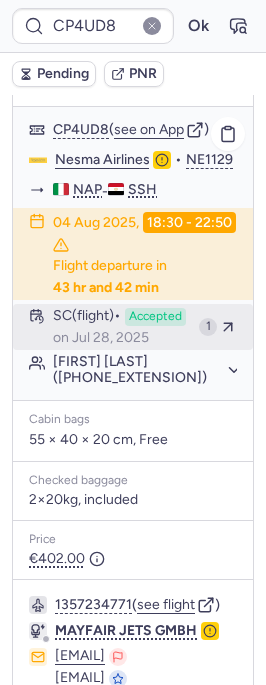 click on "SC   (flight)  Accepted  on [DATE] 1" 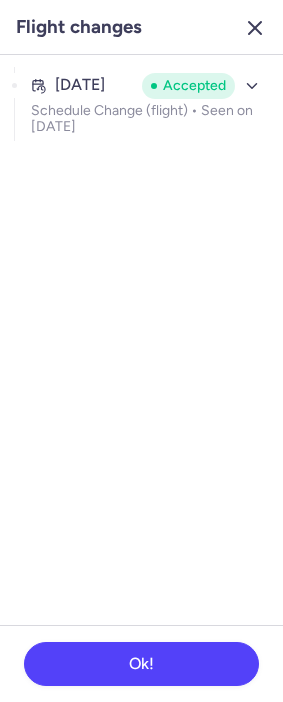click 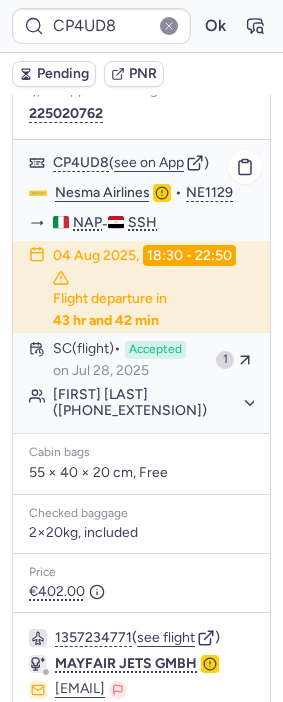 scroll, scrollTop: 526, scrollLeft: 0, axis: vertical 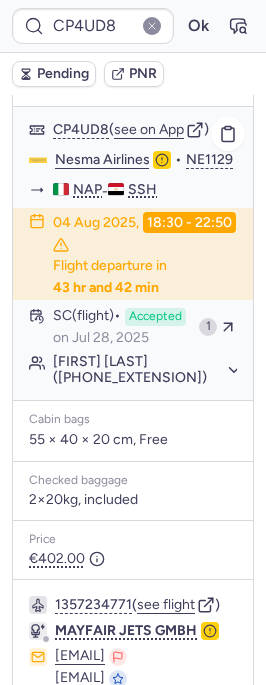click on "[FIRST] [LAST] ([PHONE_EXTENSION])" 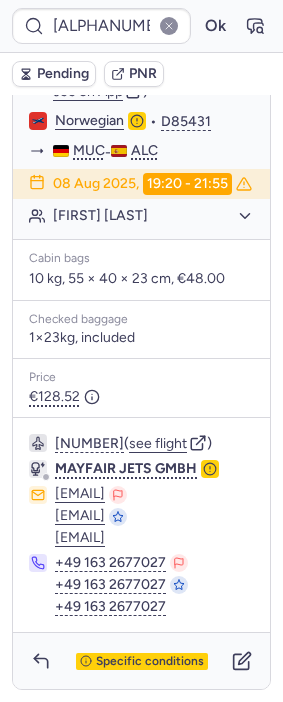 scroll, scrollTop: 464, scrollLeft: 0, axis: vertical 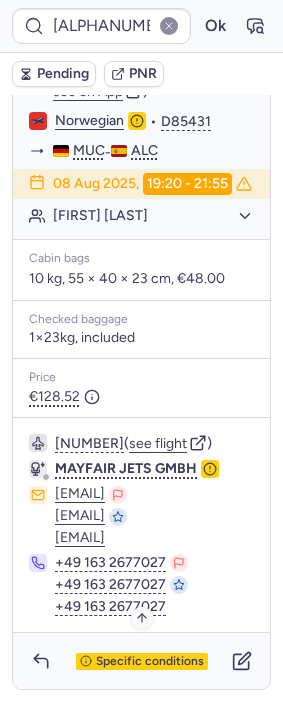 click on "Specific conditions" at bounding box center (150, 662) 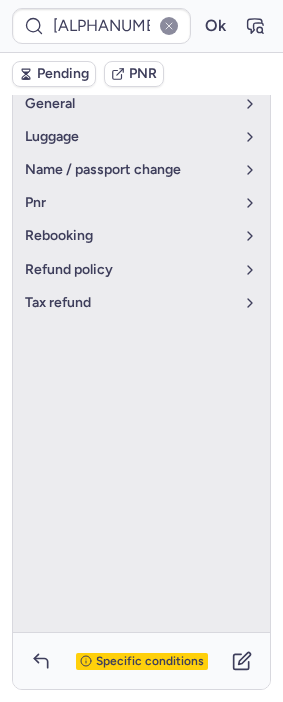 scroll, scrollTop: 427, scrollLeft: 0, axis: vertical 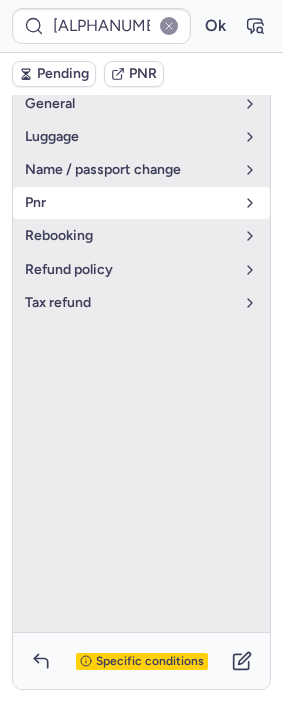 click on "pnr" at bounding box center (129, 203) 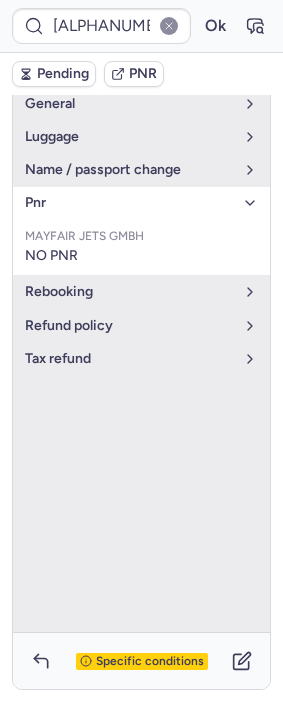 click on "pnr" at bounding box center (129, 203) 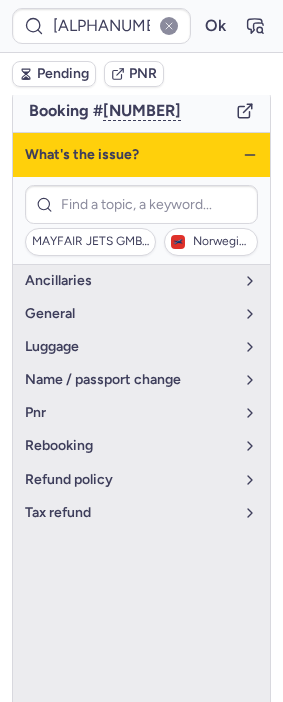 scroll, scrollTop: 205, scrollLeft: 0, axis: vertical 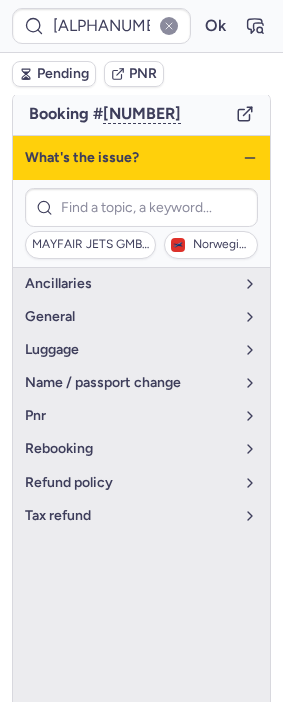 click 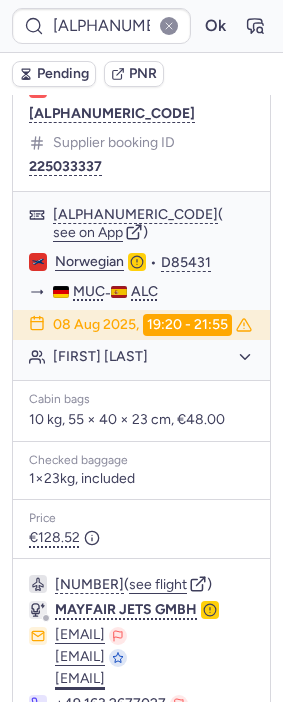 scroll, scrollTop: 464, scrollLeft: 0, axis: vertical 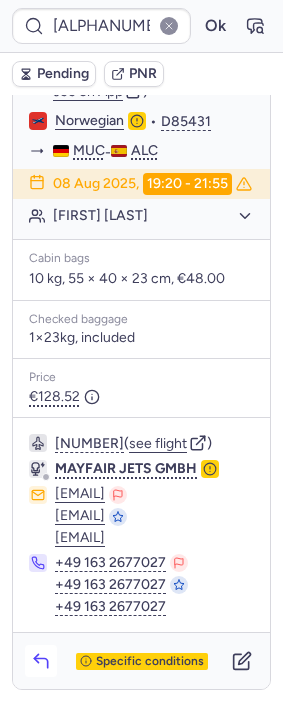 click 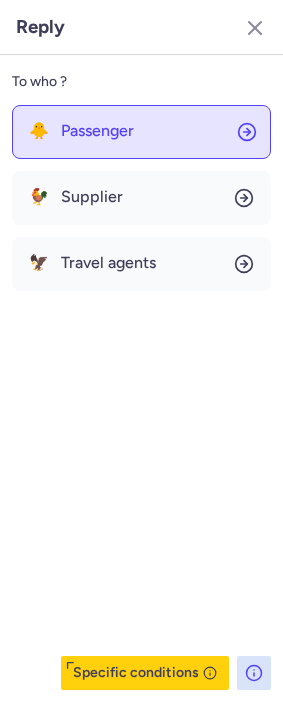 click on "🐥 Passenger" 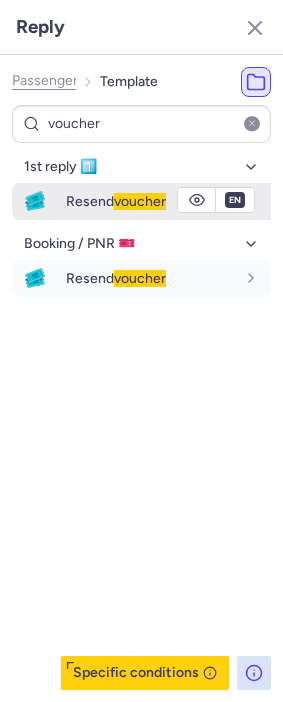 click on "Resend  voucher" at bounding box center (116, 201) 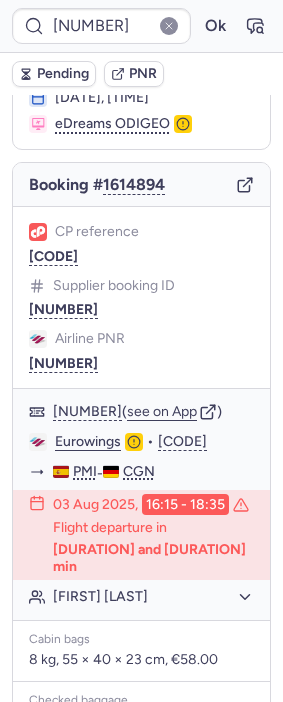 scroll, scrollTop: 111, scrollLeft: 0, axis: vertical 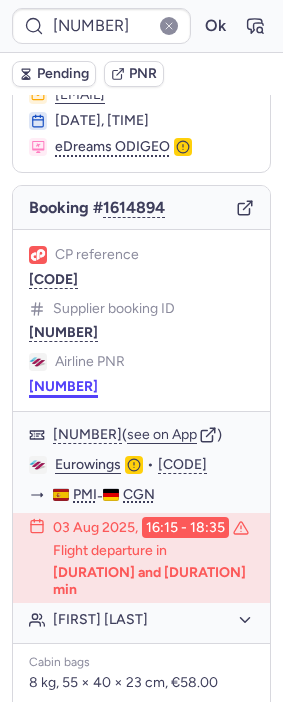 click on "[NUMBER]" at bounding box center (63, 387) 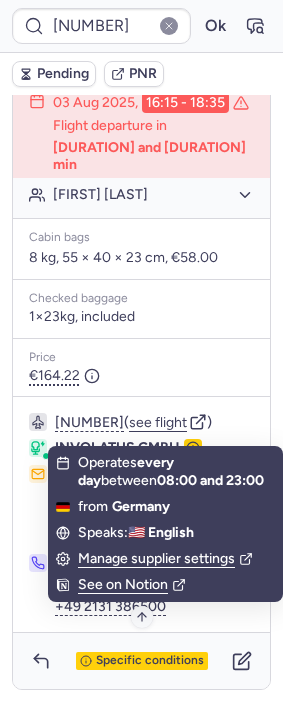 scroll, scrollTop: 562, scrollLeft: 0, axis: vertical 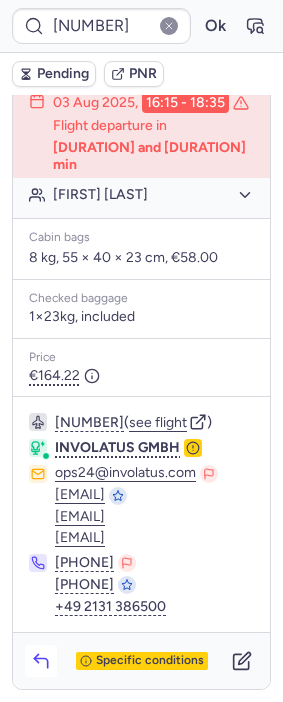 click 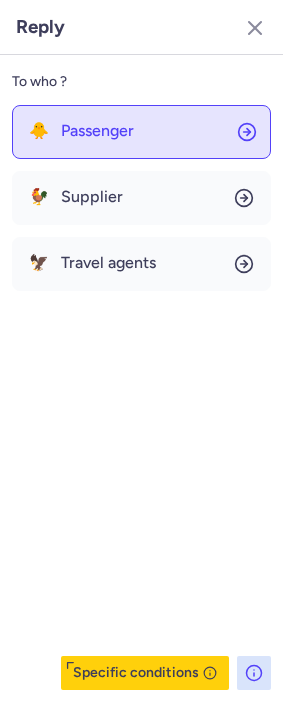 click on "Passenger" at bounding box center [97, 131] 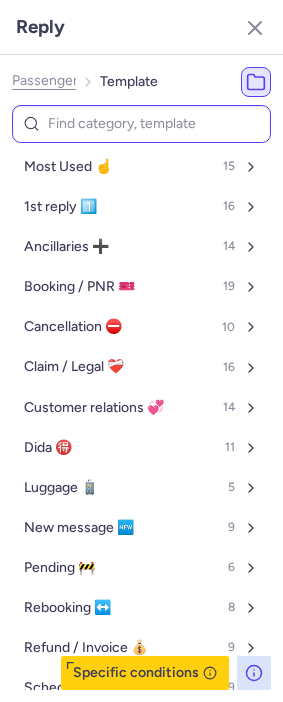 click at bounding box center [141, 124] 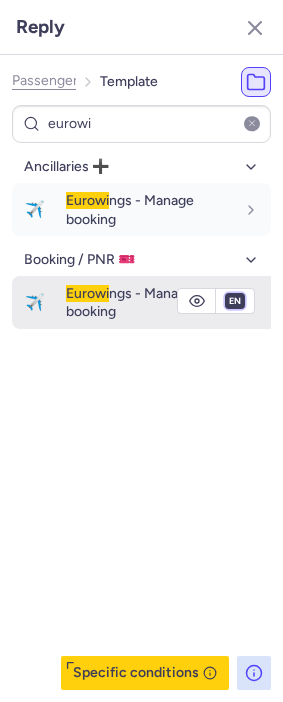 click on "fr en de nl pt es it ru" at bounding box center (235, 301) 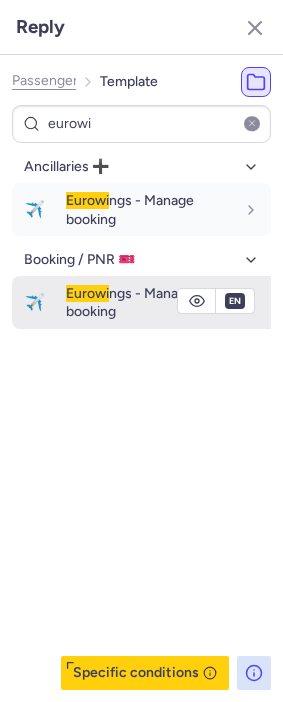 click on "fr en de nl pt es it ru" at bounding box center [235, 301] 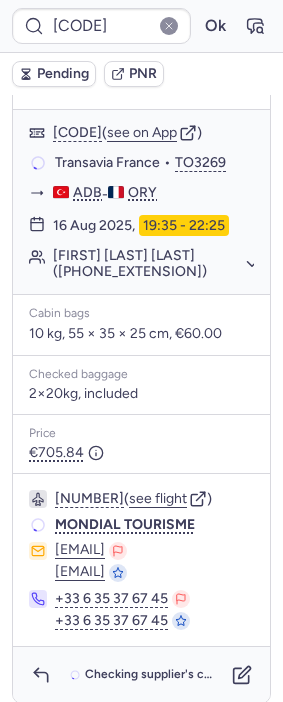 scroll, scrollTop: 304, scrollLeft: 0, axis: vertical 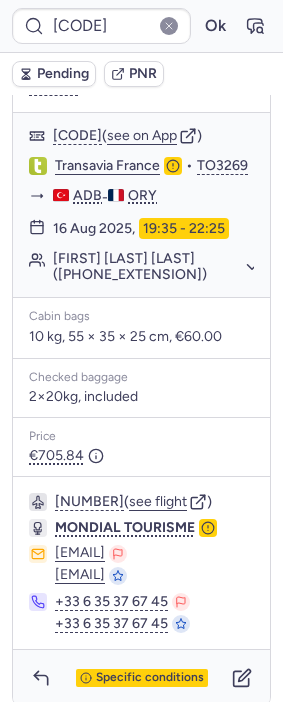 click on "Pending" at bounding box center [63, 74] 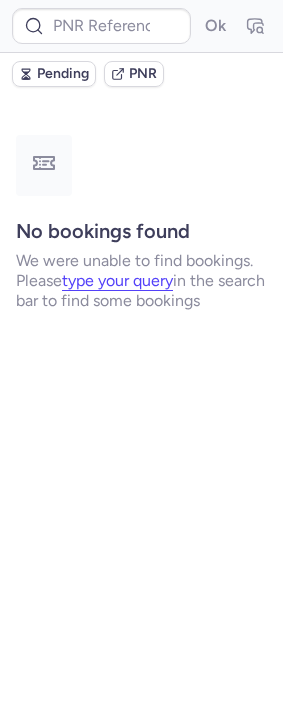 scroll, scrollTop: 0, scrollLeft: 0, axis: both 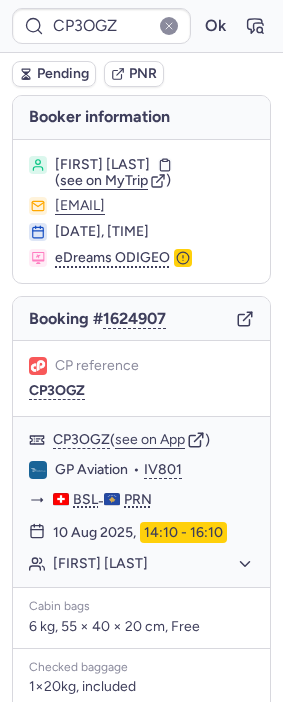 click on "Pending" at bounding box center [63, 74] 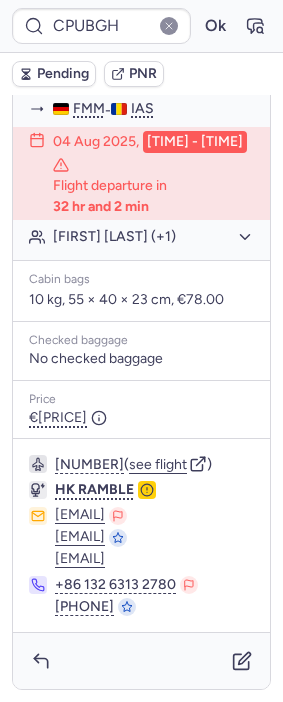 scroll, scrollTop: 585, scrollLeft: 0, axis: vertical 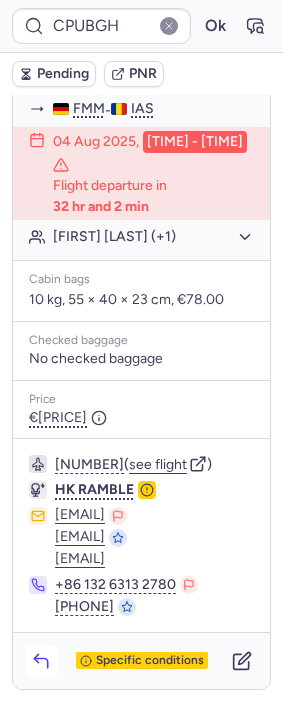 click 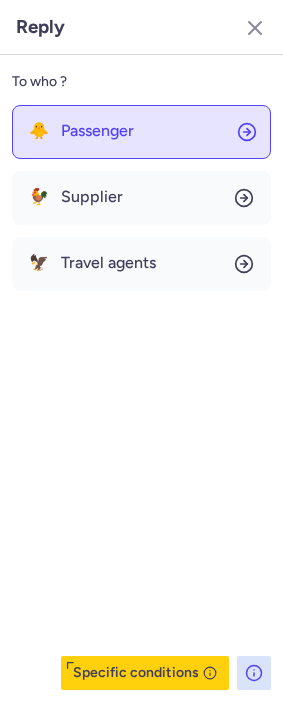 click on "Passenger" at bounding box center [97, 131] 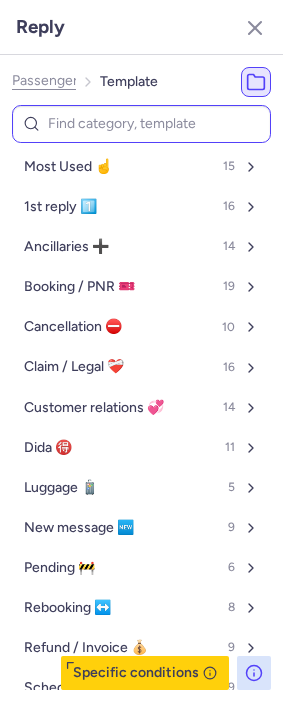 click at bounding box center [141, 124] 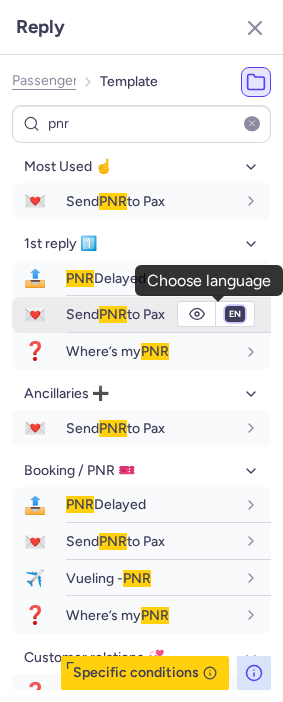click on "fr en de nl pt es it ru" at bounding box center [235, 314] 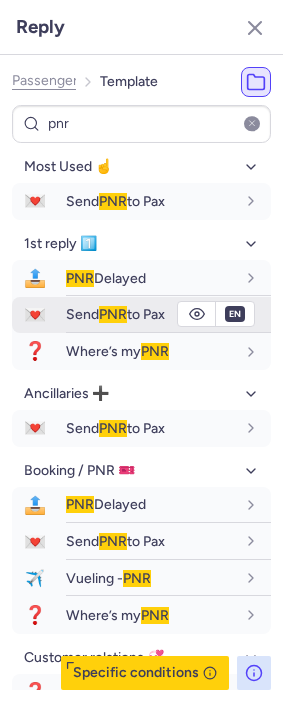 click on "fr en de nl pt es it ru" at bounding box center (235, 314) 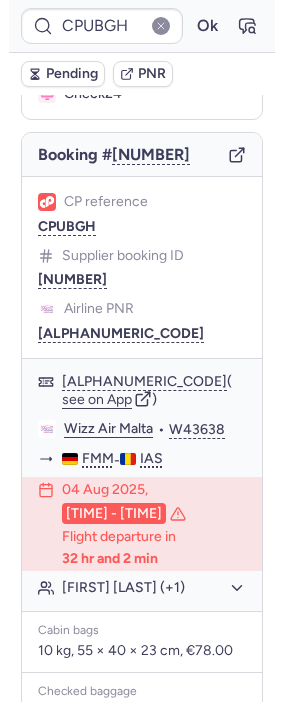 scroll, scrollTop: 141, scrollLeft: 0, axis: vertical 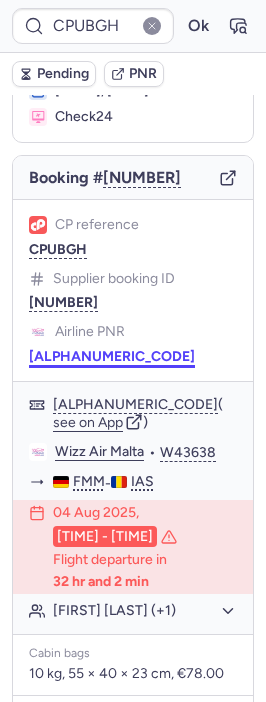 click on "[ALPHANUMERIC_CODE]" at bounding box center (112, 357) 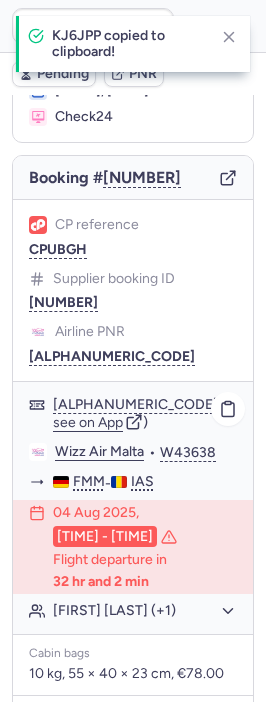 click on "Wizz Air Malta" 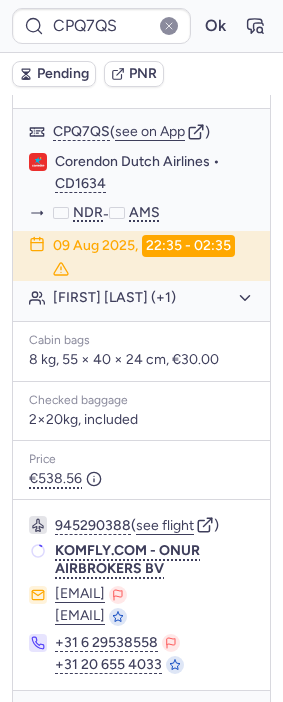 scroll, scrollTop: 364, scrollLeft: 0, axis: vertical 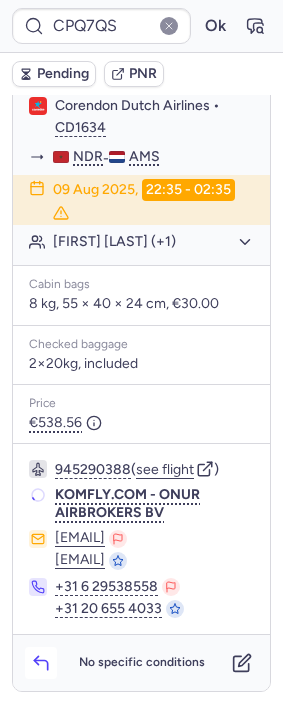 click 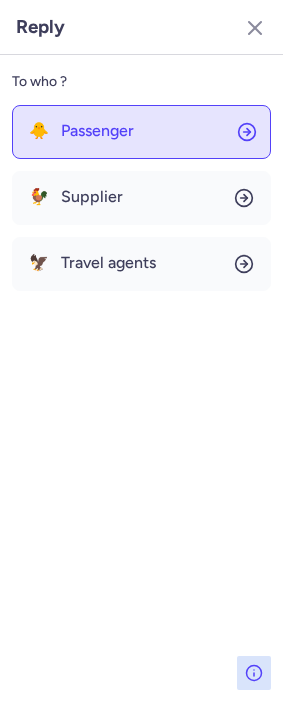 click on "Passenger" at bounding box center (97, 131) 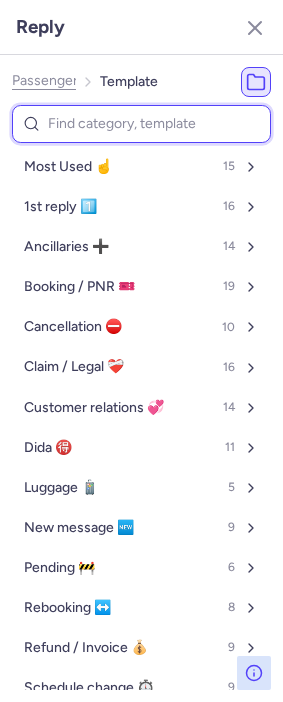 click at bounding box center [141, 124] 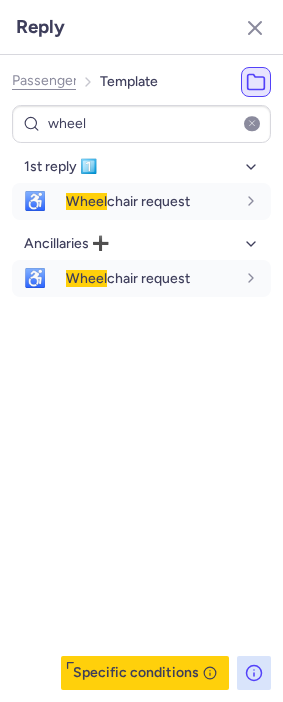 click on "[WEIGHT] kg, [DIMENSIONS] c" at bounding box center [141, 420] 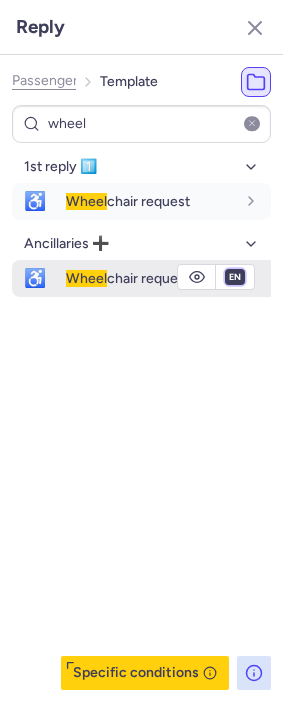 click on "fr en de nl pt es it ru" at bounding box center [235, 277] 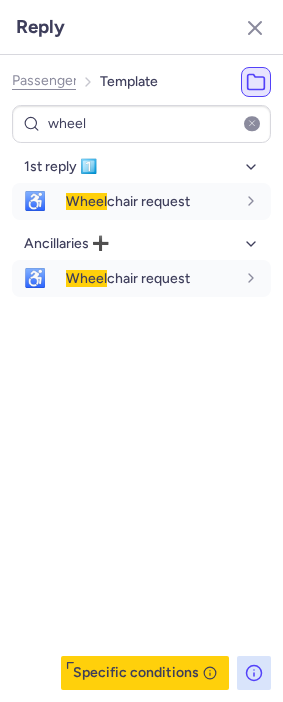 click on "fr en de nl pt es it ru" at bounding box center [235, 277] 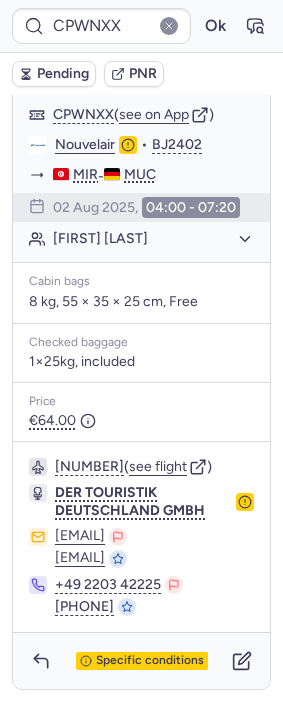 scroll, scrollTop: 421, scrollLeft: 0, axis: vertical 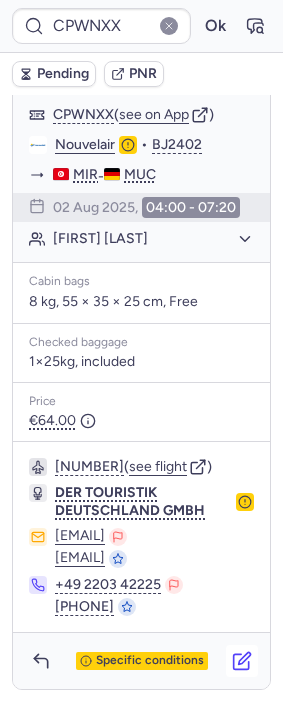 click 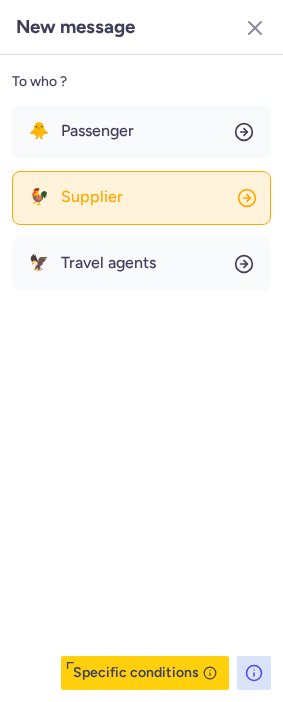 click on "Supplier" at bounding box center [92, 197] 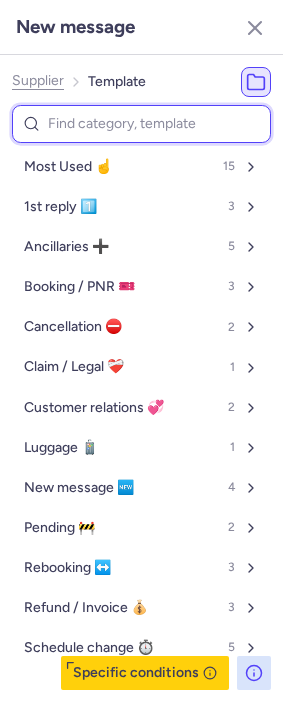 click at bounding box center (141, 124) 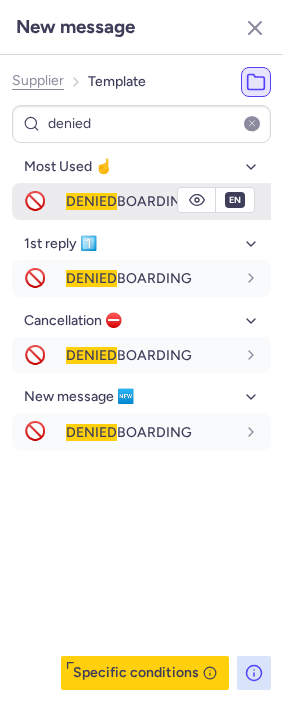 click on "DENIED" at bounding box center [91, 201] 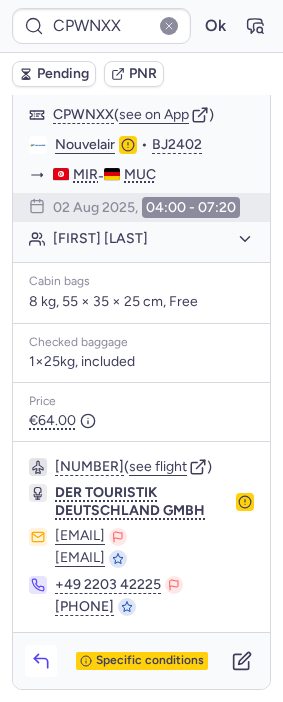 click 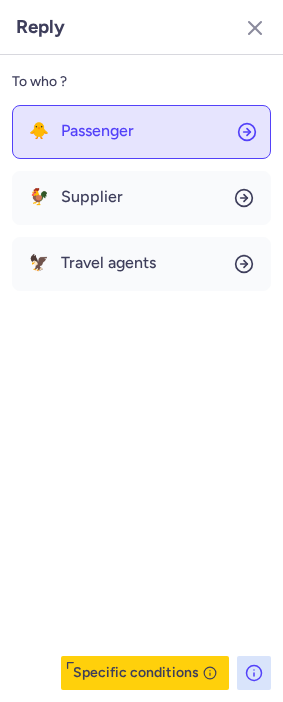 click on "🐥 Passenger" 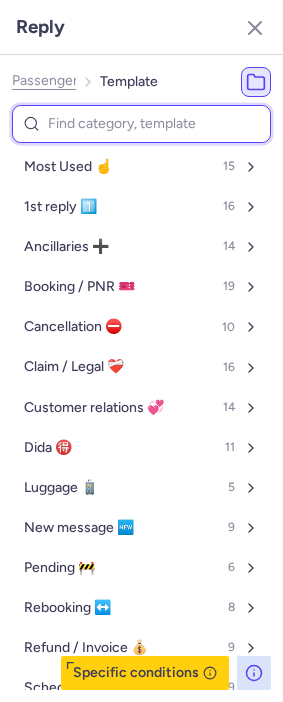 click at bounding box center [141, 124] 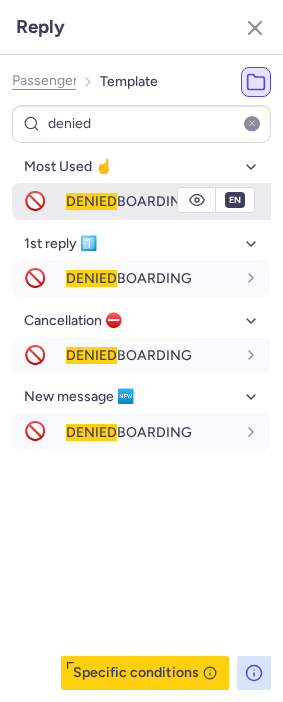 click on "DENIED" at bounding box center (91, 201) 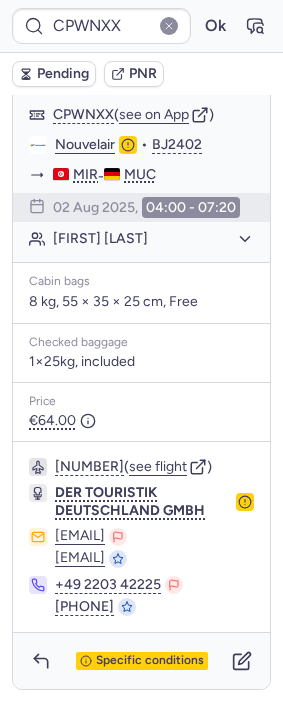 click on "Pending" at bounding box center (63, 74) 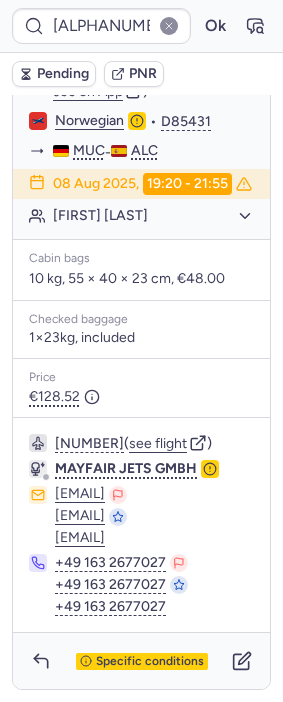 scroll, scrollTop: 464, scrollLeft: 0, axis: vertical 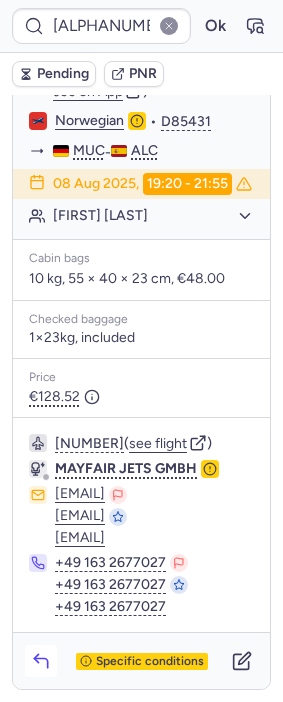 click 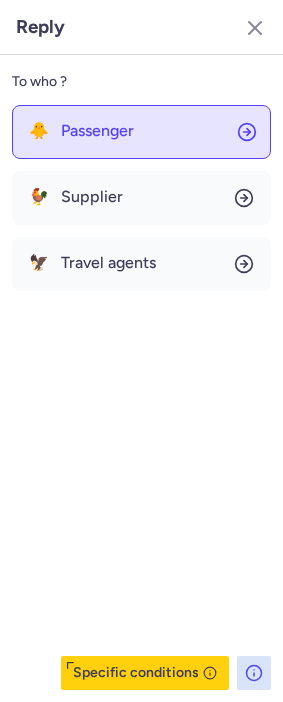 click on "🐥 Passenger" 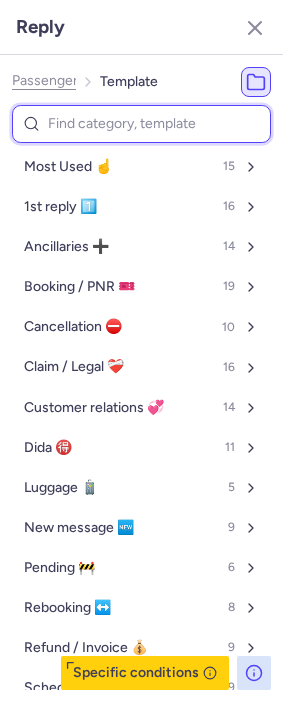 drag, startPoint x: 109, startPoint y: 131, endPoint x: 117, endPoint y: 120, distance: 13.601471 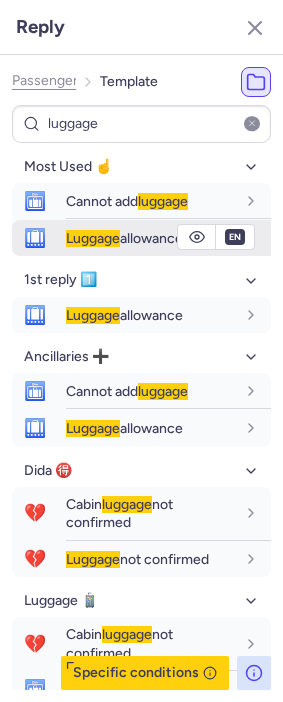 click on "Luggage" at bounding box center (93, 238) 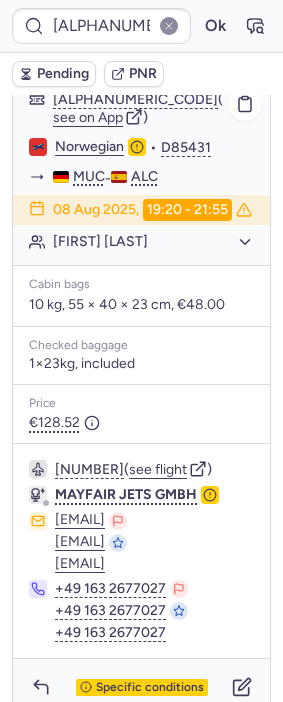 scroll, scrollTop: 242, scrollLeft: 0, axis: vertical 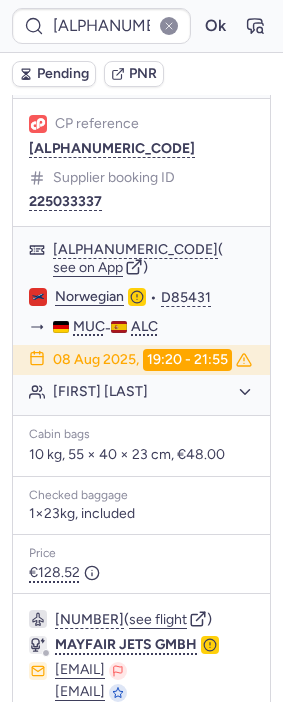click on "10 kg, 55 × 40 × 23 cm, €48.00" at bounding box center (141, 455) 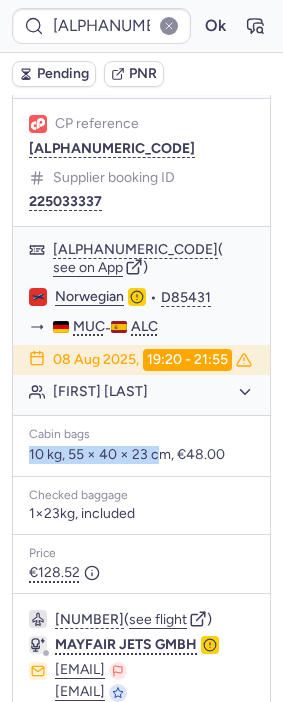 drag, startPoint x: 30, startPoint y: 454, endPoint x: 29, endPoint y: 425, distance: 29.017237 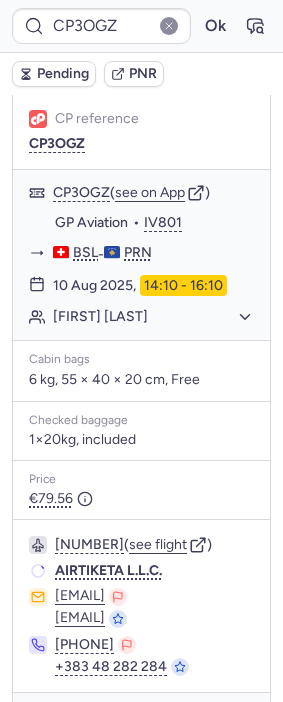 scroll, scrollTop: 242, scrollLeft: 0, axis: vertical 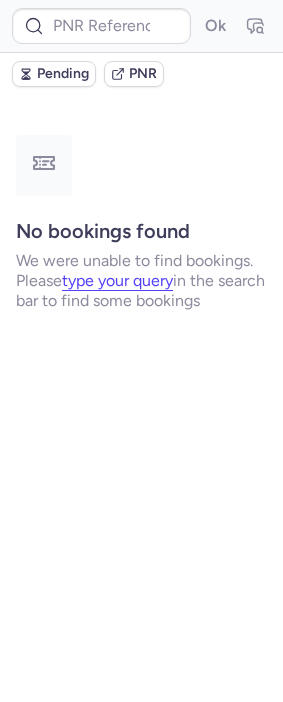 type on "CPU957" 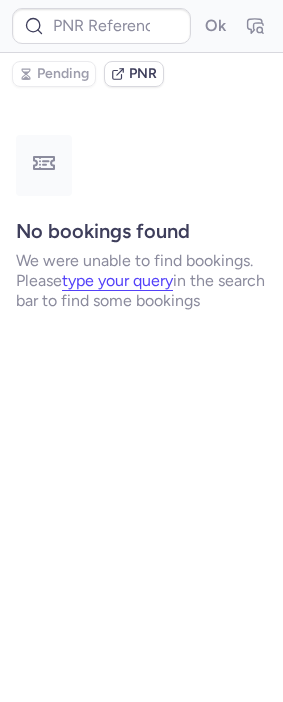 scroll, scrollTop: 0, scrollLeft: 0, axis: both 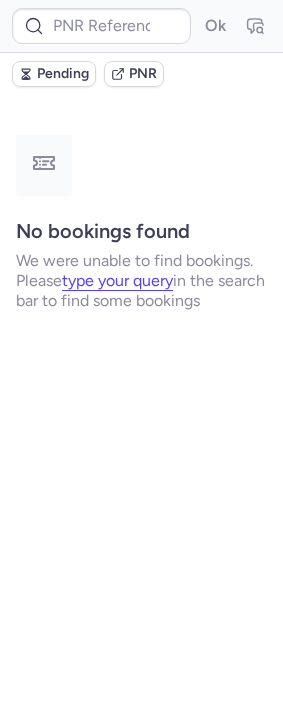 type on "7344359" 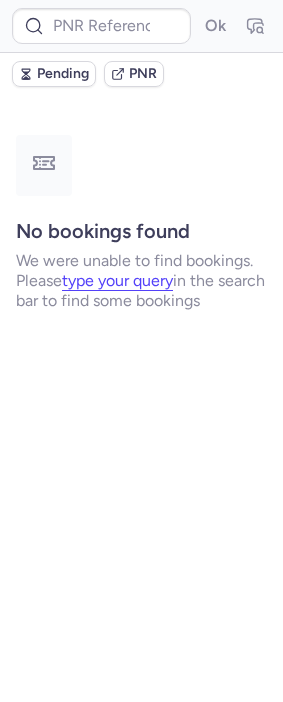scroll, scrollTop: 0, scrollLeft: 0, axis: both 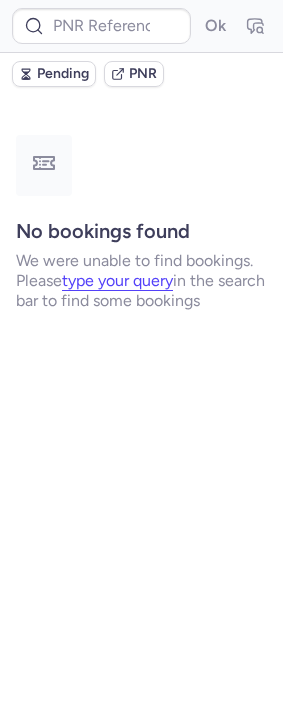type on "CP3OGZ" 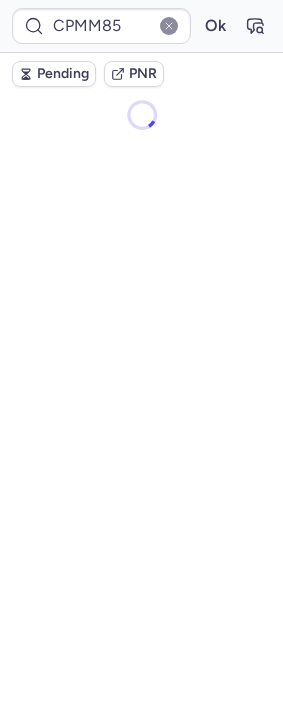 scroll, scrollTop: 0, scrollLeft: 0, axis: both 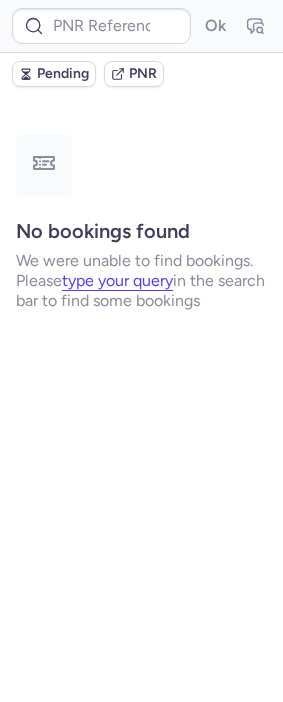 type on "CP5FA5" 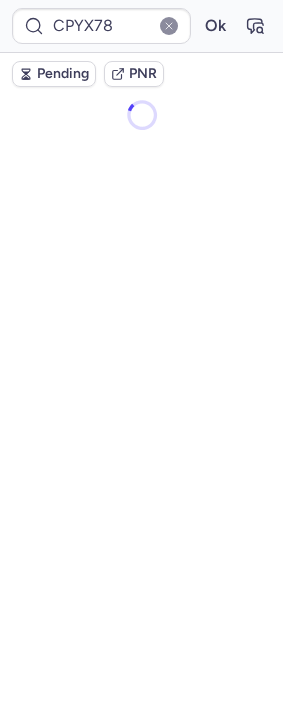 scroll, scrollTop: 0, scrollLeft: 0, axis: both 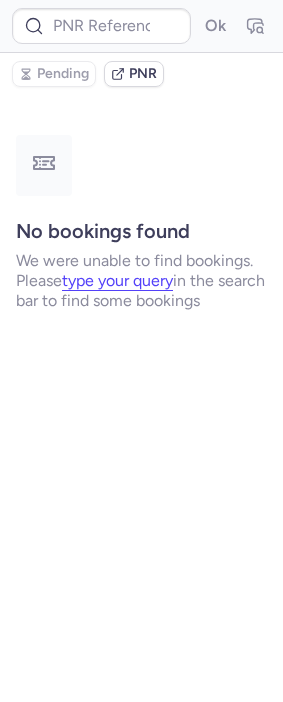 type on "[NUMBER]" 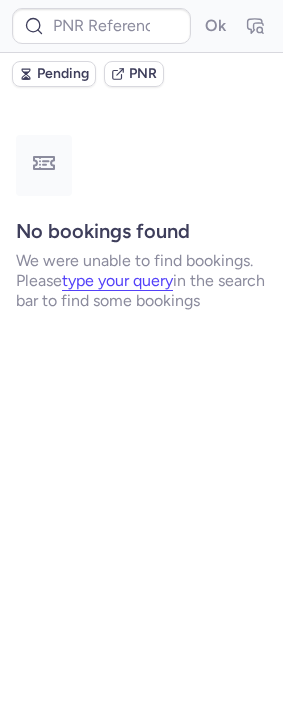 type on "CPWNXX" 